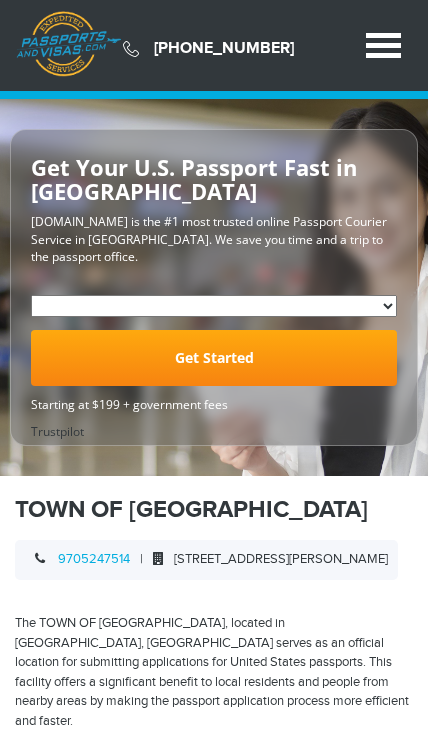 scroll, scrollTop: 0, scrollLeft: 0, axis: both 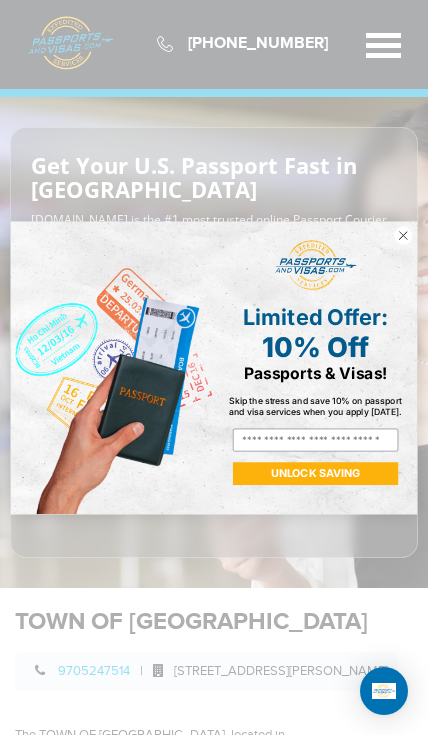 click 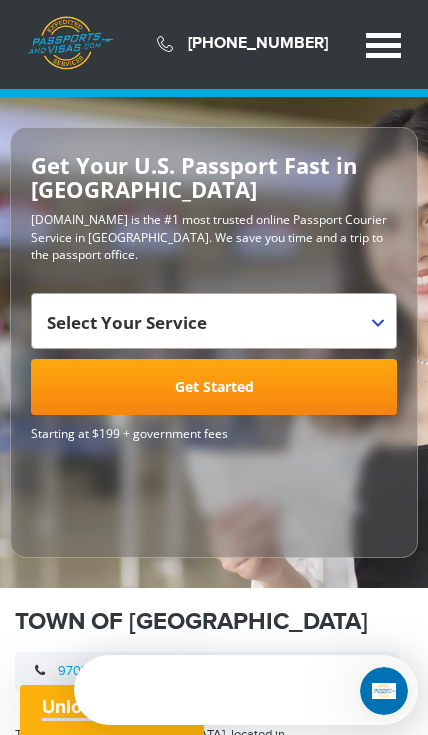 scroll, scrollTop: 0, scrollLeft: 0, axis: both 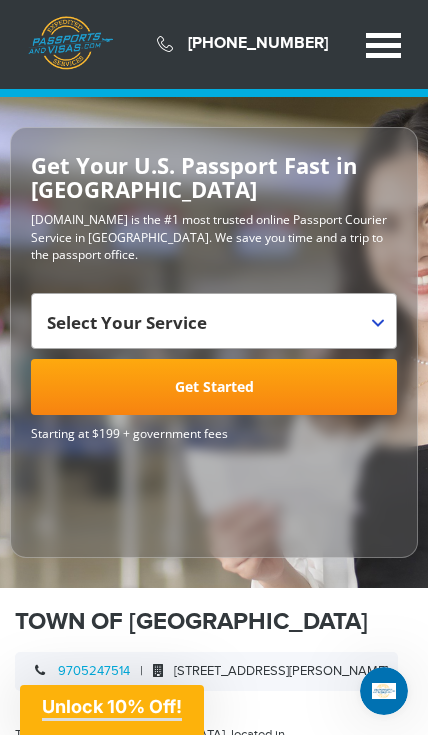 click on "Select Your Service" at bounding box center (214, 321) 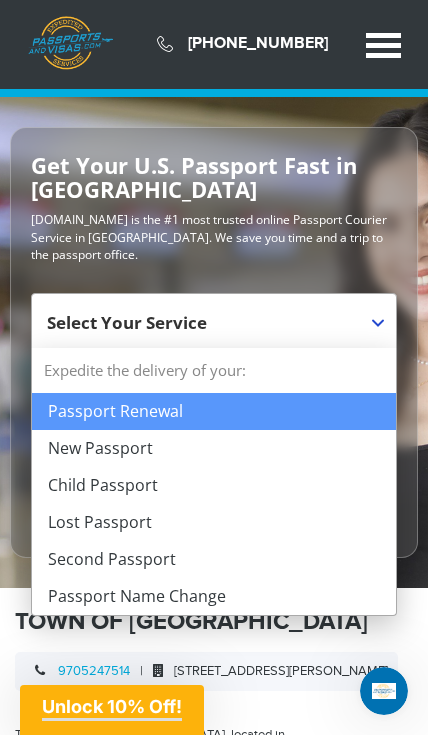 select on "**********" 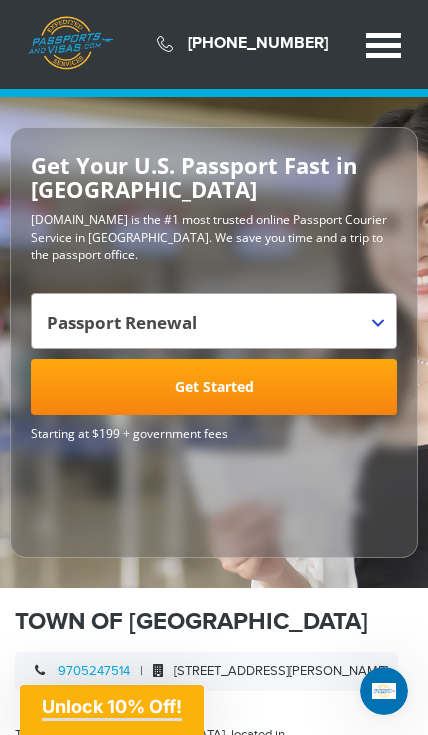 click on "Get Started" at bounding box center (214, 387) 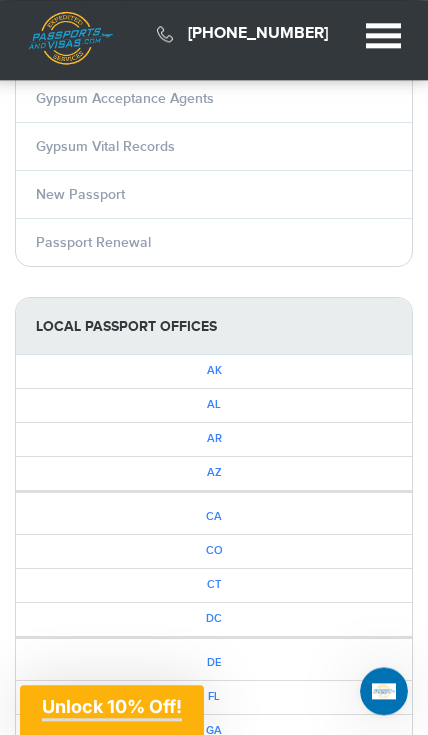 scroll, scrollTop: 3362, scrollLeft: 0, axis: vertical 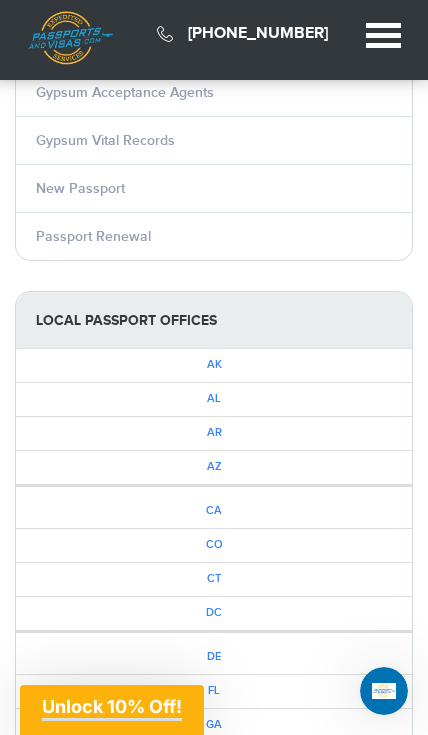click on "CO" at bounding box center [214, 544] 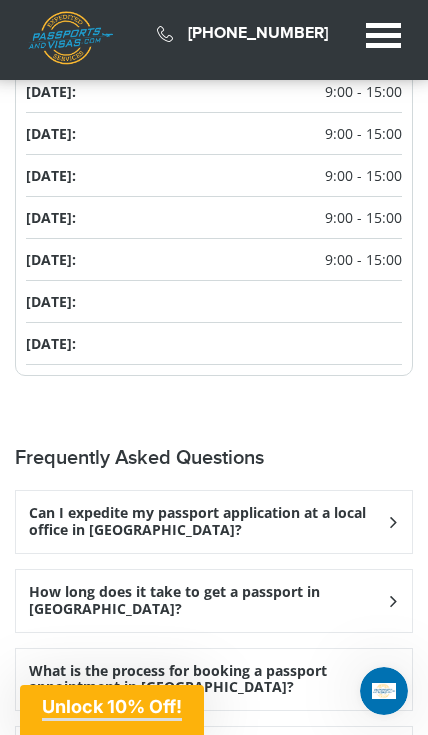 scroll, scrollTop: 1988, scrollLeft: 0, axis: vertical 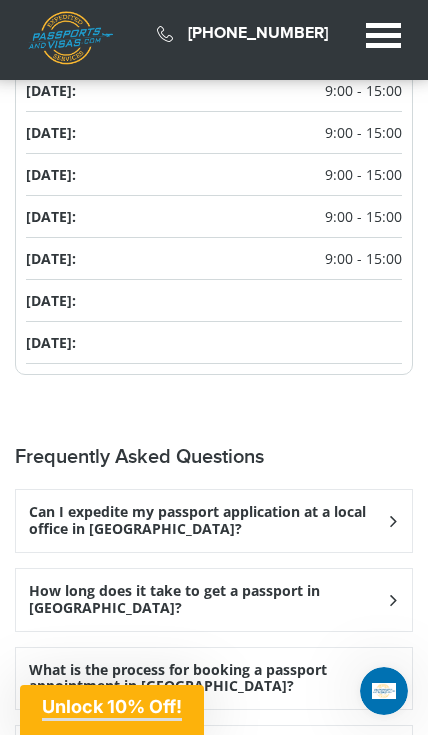 click at bounding box center [393, 521] 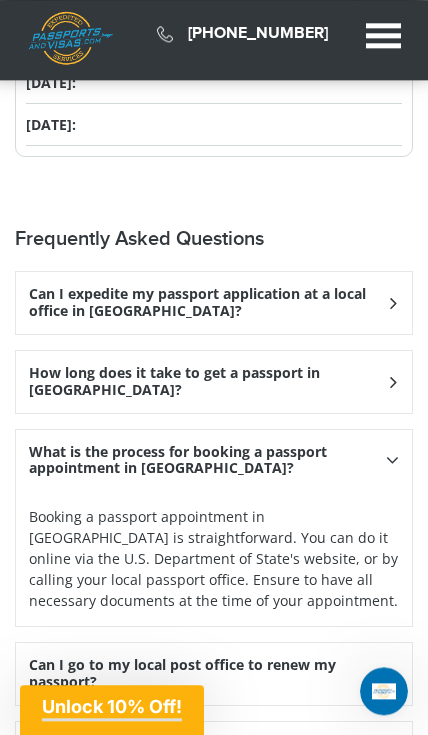 scroll, scrollTop: 2208, scrollLeft: 0, axis: vertical 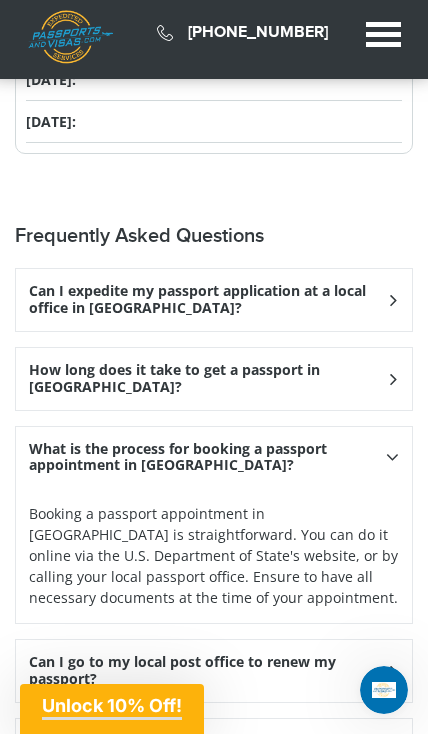 click at bounding box center (393, 301) 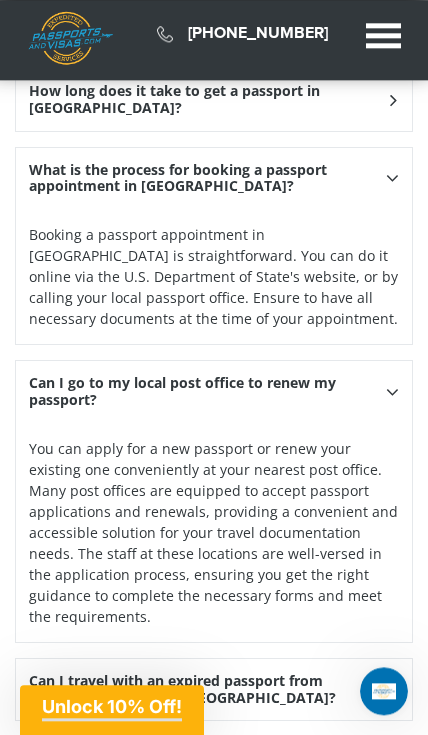 scroll, scrollTop: 2504, scrollLeft: 0, axis: vertical 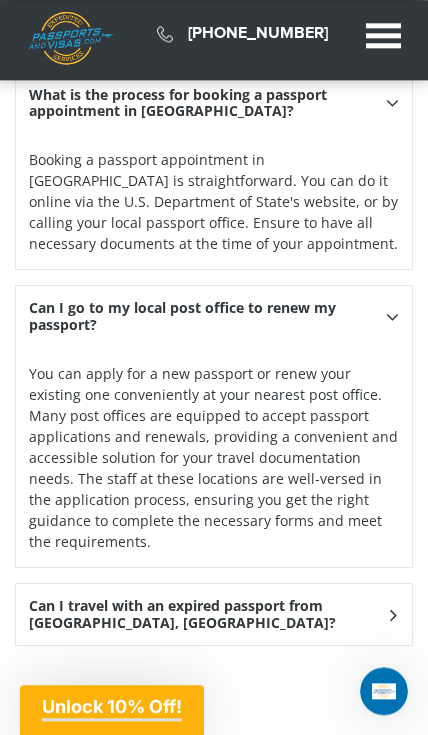 click at bounding box center [393, -54] 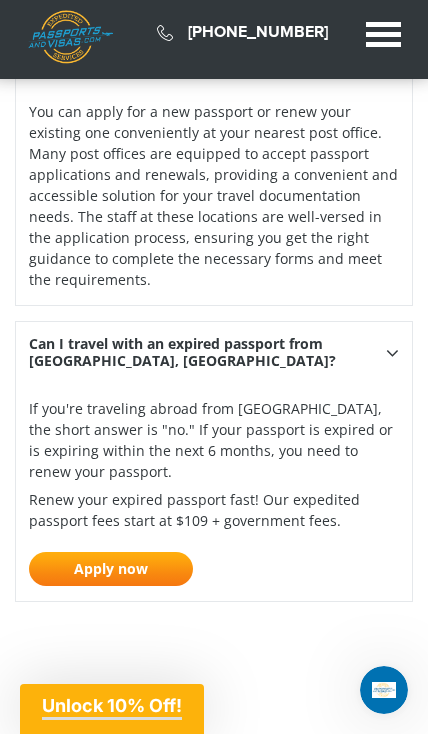 scroll, scrollTop: 2834, scrollLeft: 0, axis: vertical 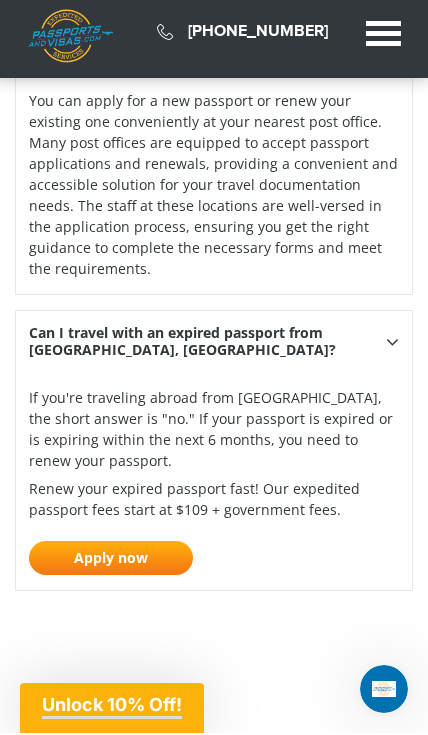 click at bounding box center (214, 714) 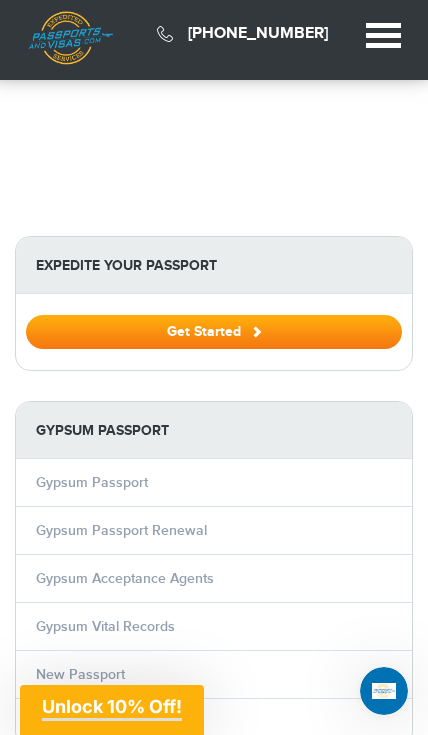 scroll, scrollTop: 3449, scrollLeft: 0, axis: vertical 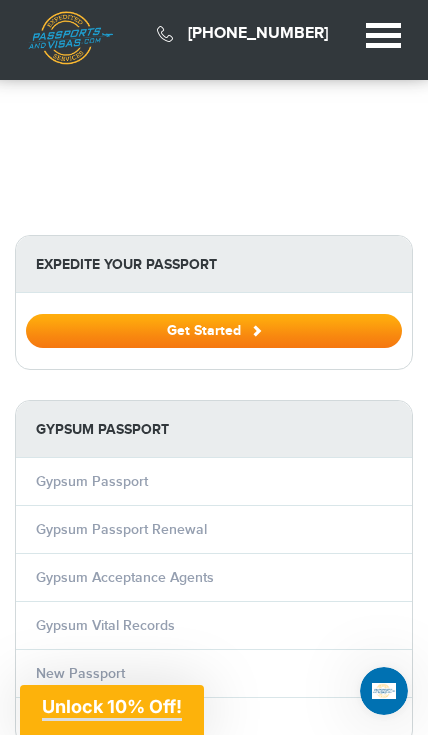 click on "Gypsum Passport Renewal" at bounding box center [121, 529] 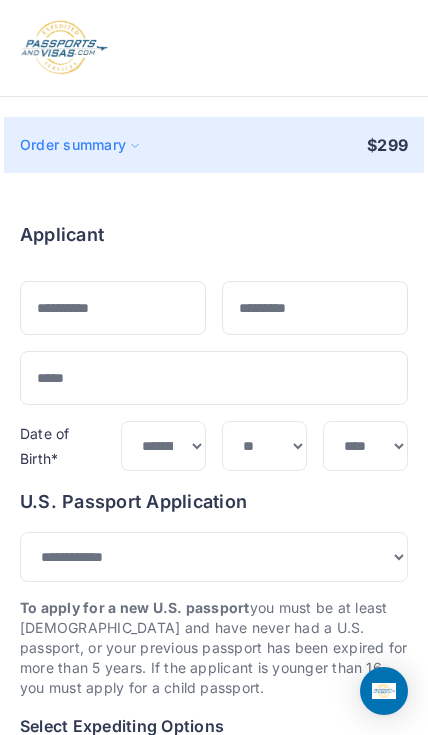 select on "***" 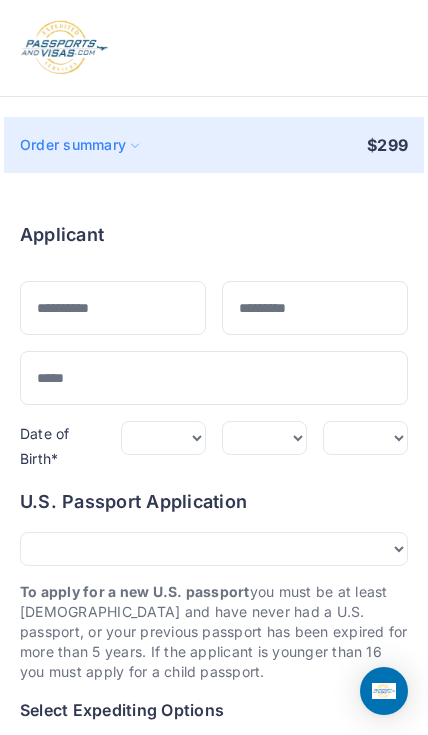 scroll, scrollTop: 0, scrollLeft: 0, axis: both 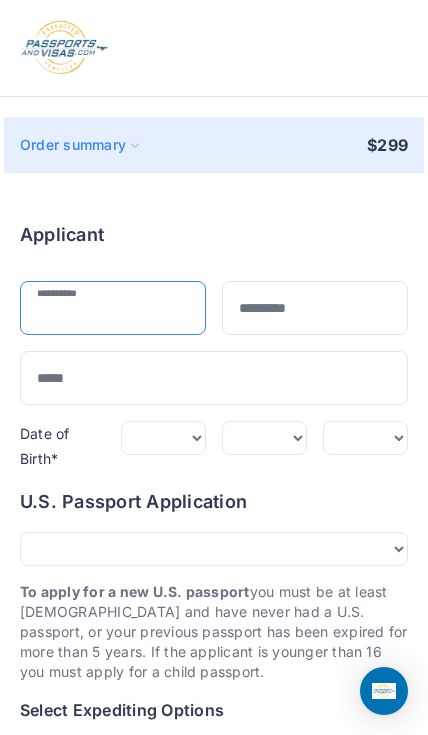 click at bounding box center (113, 308) 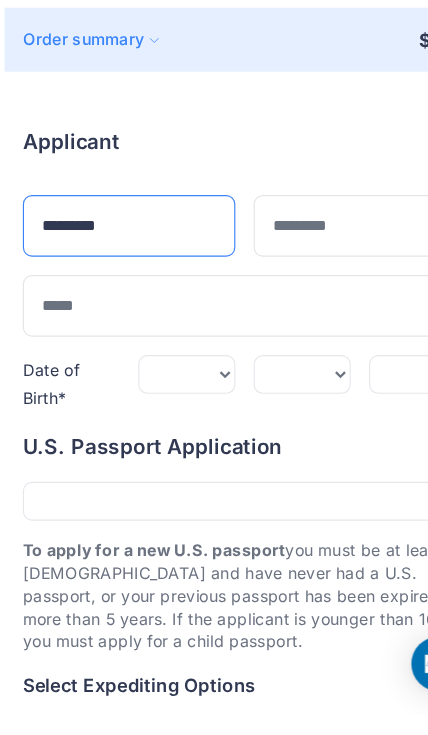 scroll, scrollTop: 18, scrollLeft: 0, axis: vertical 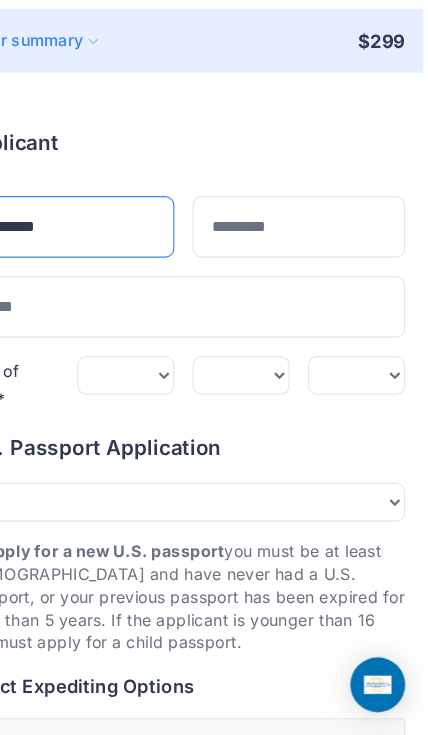 type on "*********" 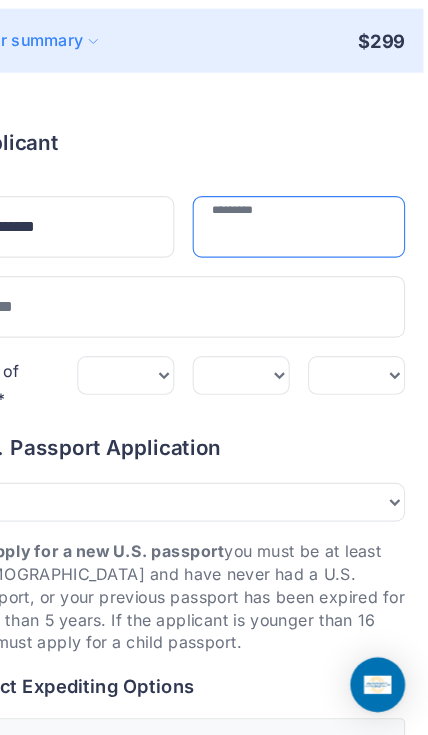 click at bounding box center (315, 290) 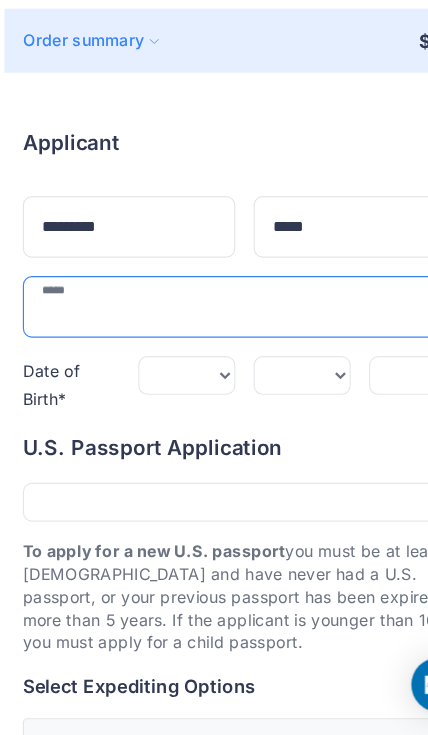 type on "**********" 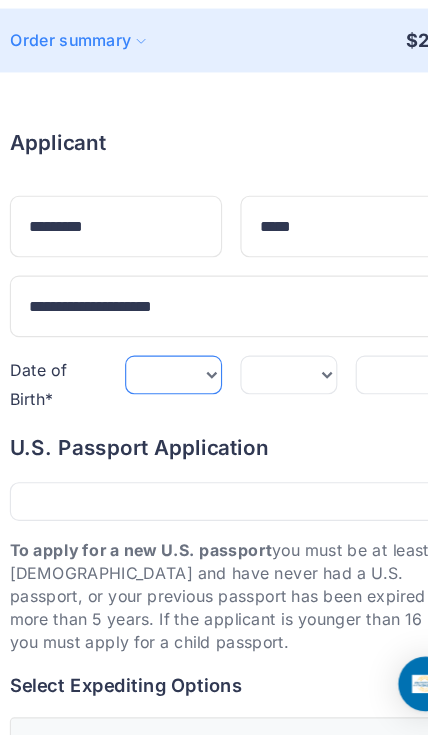 click on "*****
*******
********
*****
*****
***
****
****
******
*********
*******
********
********" at bounding box center (163, 420) 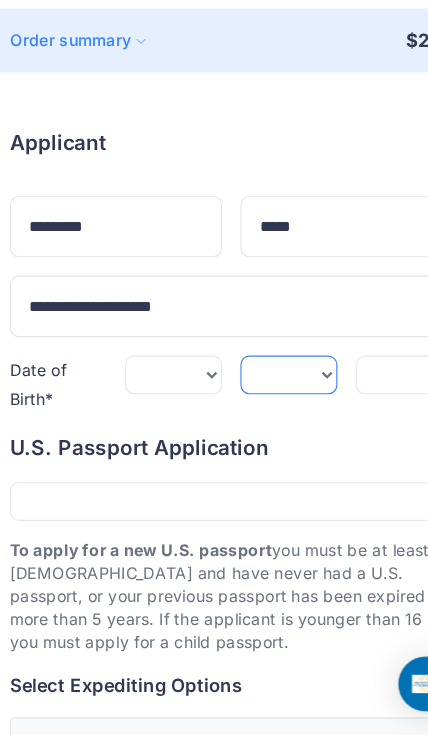 click on "***
*
*
*
*
*
*
*
*
*
**
**
**
**
** ** ** ** ** **" at bounding box center [264, 420] 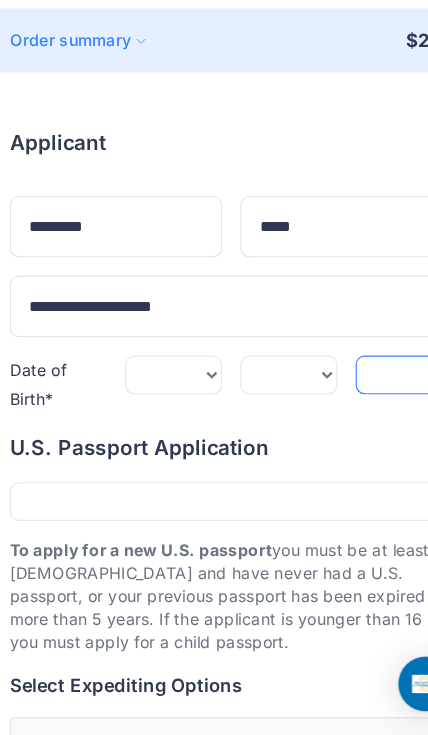 click on "****
****
****
****
****
****
****
****
****
****
****
****
****
**** **** **** **** **** **** **** **** **** **** ****" at bounding box center [365, 420] 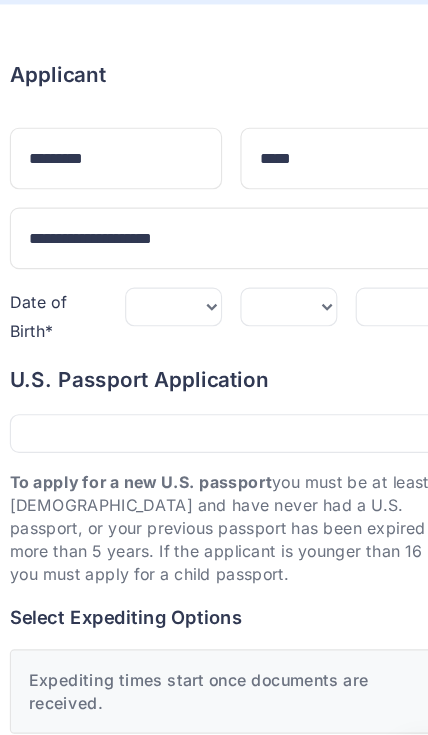 scroll, scrollTop: 157, scrollLeft: 0, axis: vertical 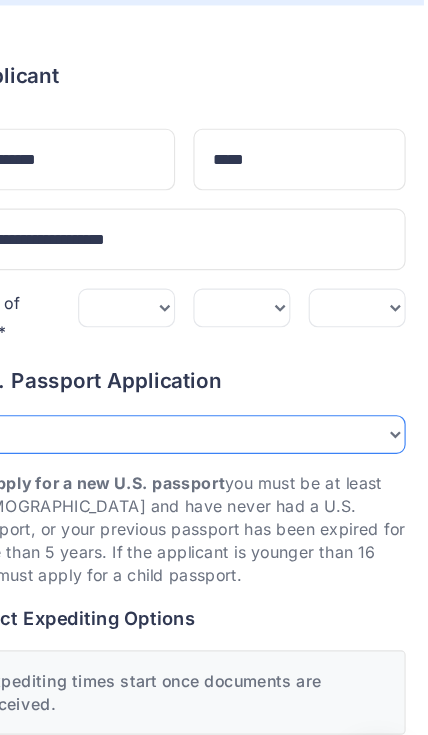 click on "**********" at bounding box center (214, 392) 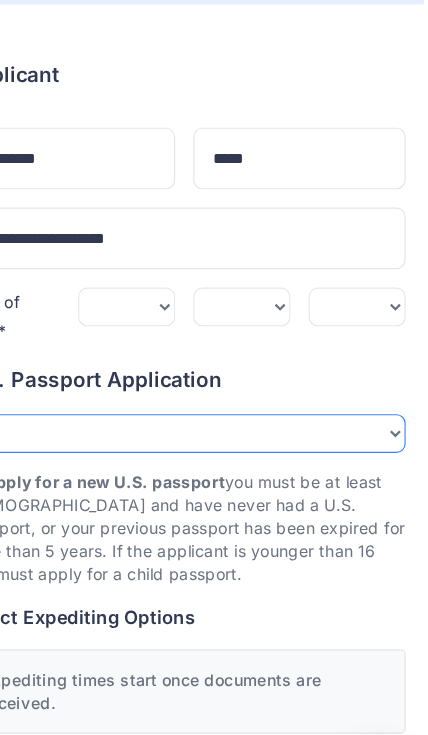 select on "*******" 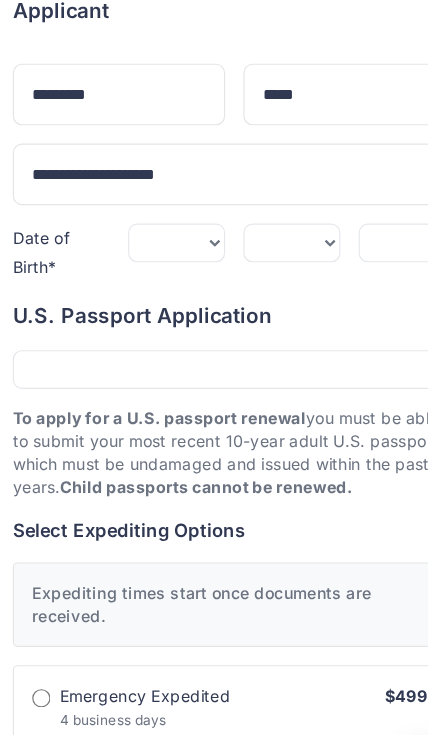 scroll, scrollTop: 235, scrollLeft: 0, axis: vertical 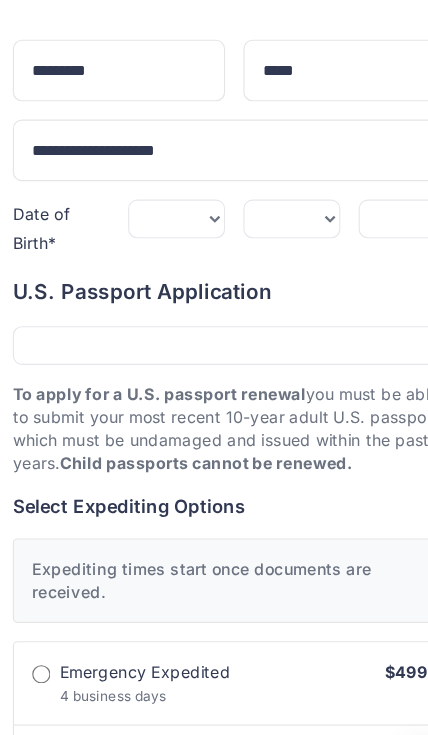 click on "Order summary
$ 299
10
299 1 299 79.99 Free $" at bounding box center (214, 1087) 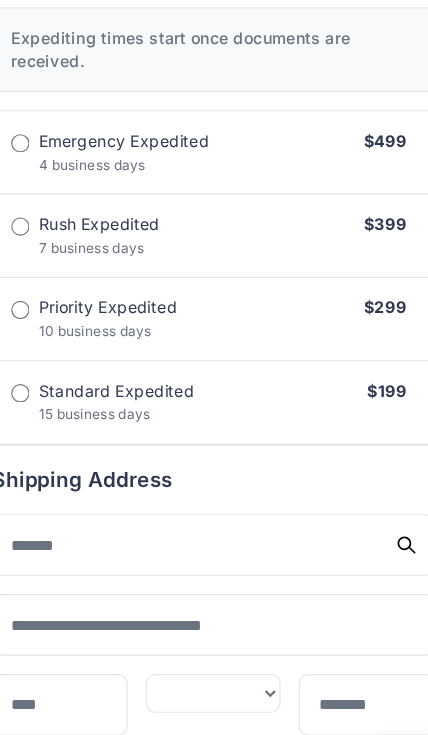 scroll, scrollTop: 700, scrollLeft: 0, axis: vertical 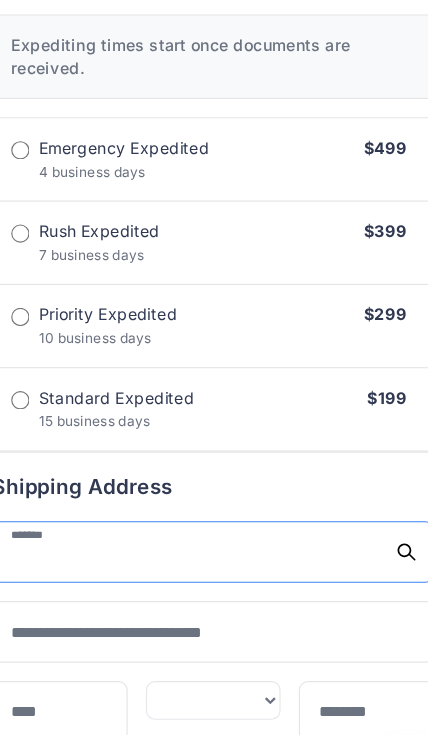 click at bounding box center (214, 489) 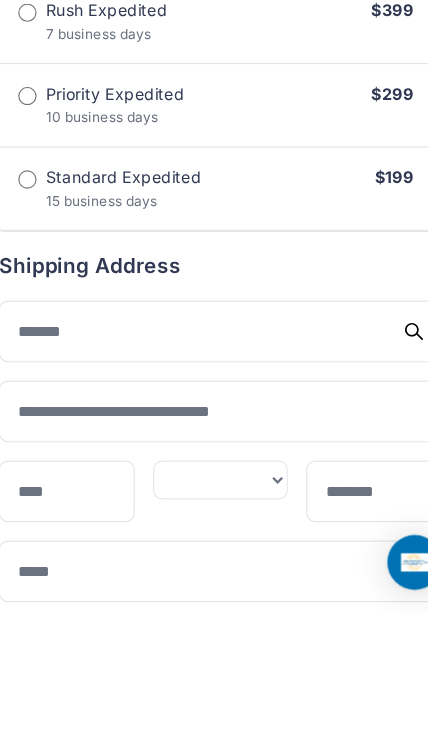 scroll, scrollTop: 889, scrollLeft: 0, axis: vertical 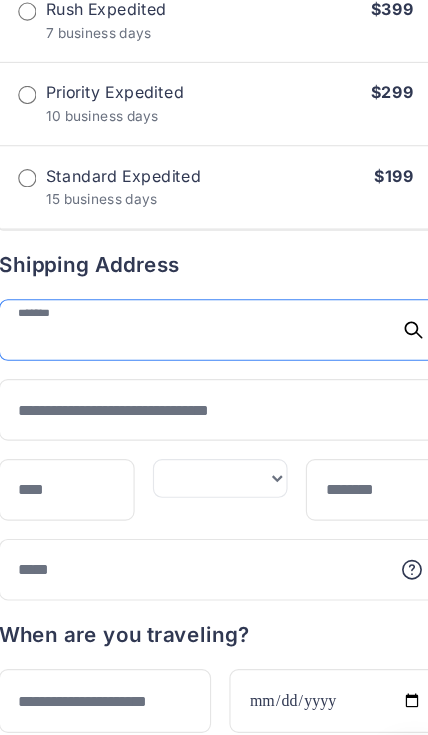 click at bounding box center (214, 300) 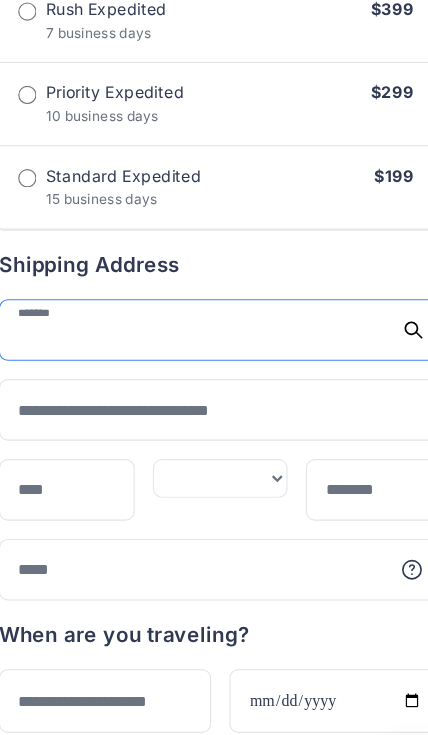 scroll, scrollTop: 888, scrollLeft: 0, axis: vertical 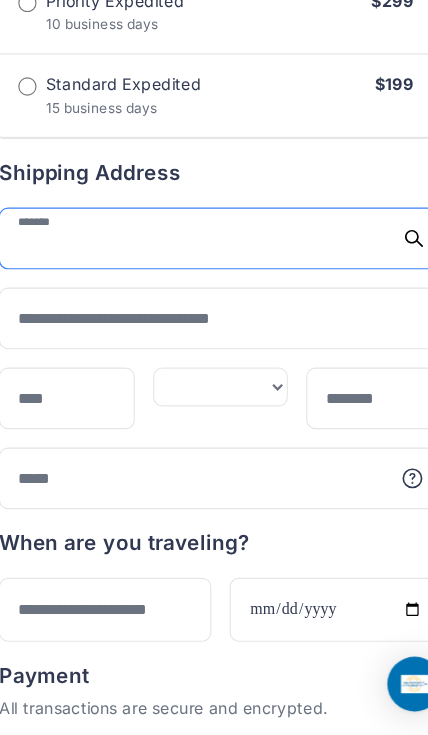 type on "**********" 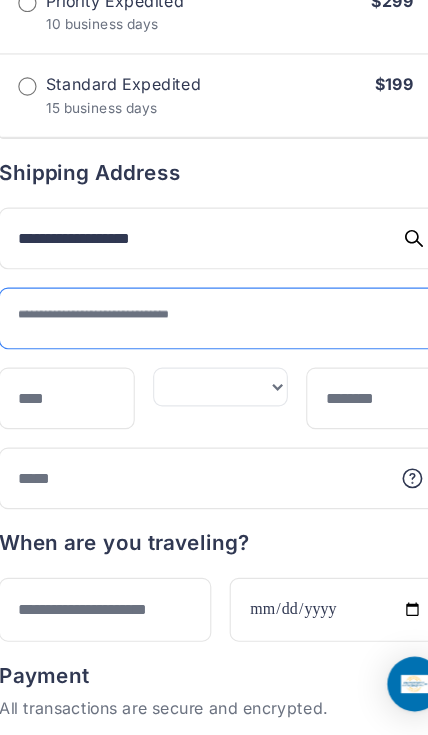 type on "*****" 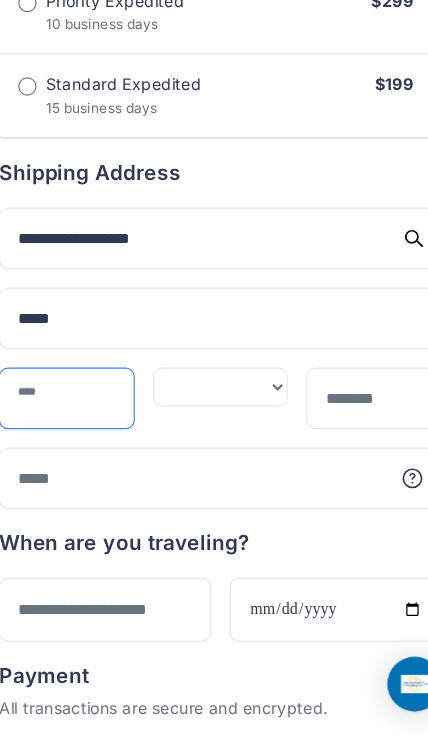 type on "******" 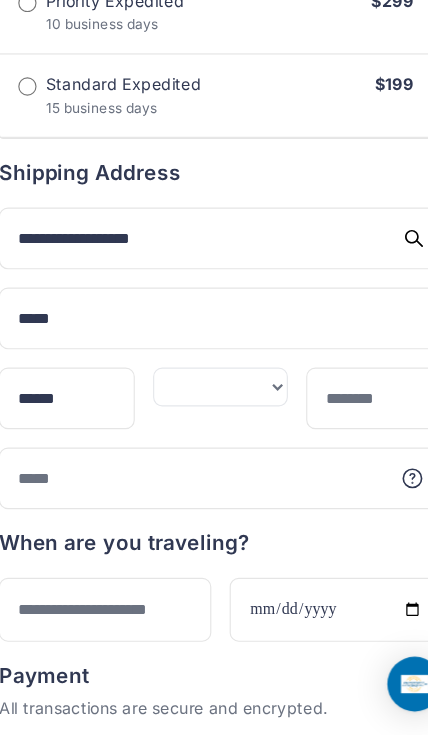 select on "**" 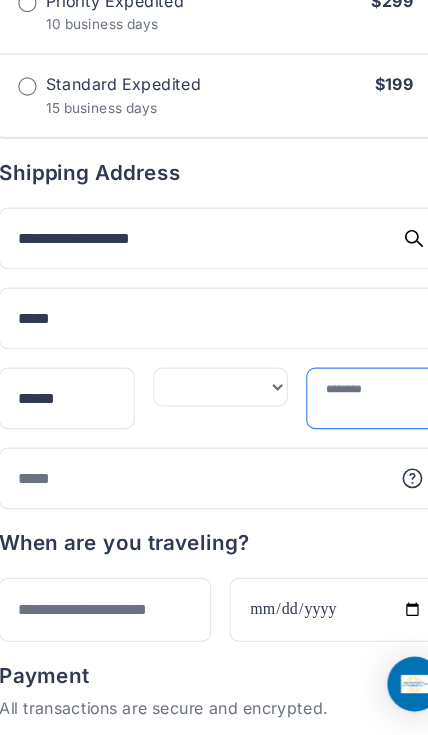 type on "*****" 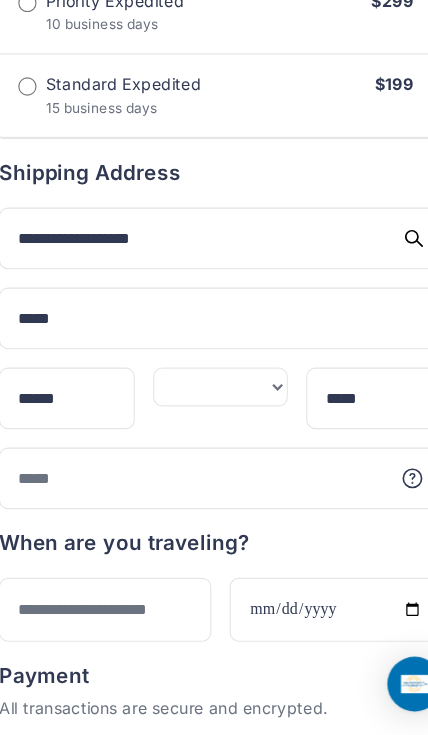 type on "**********" 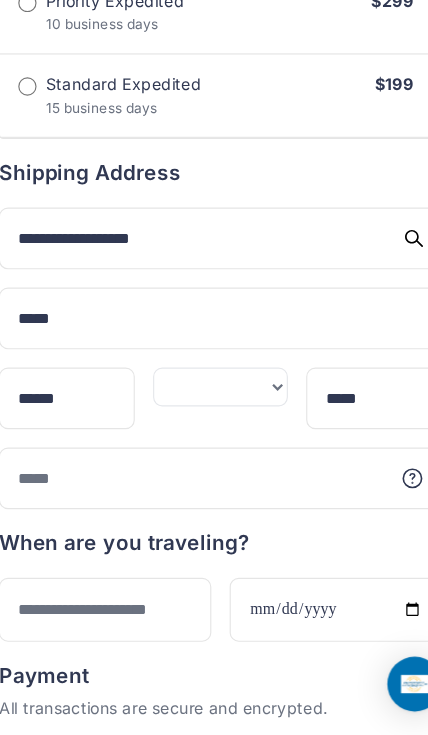 type on "*****" 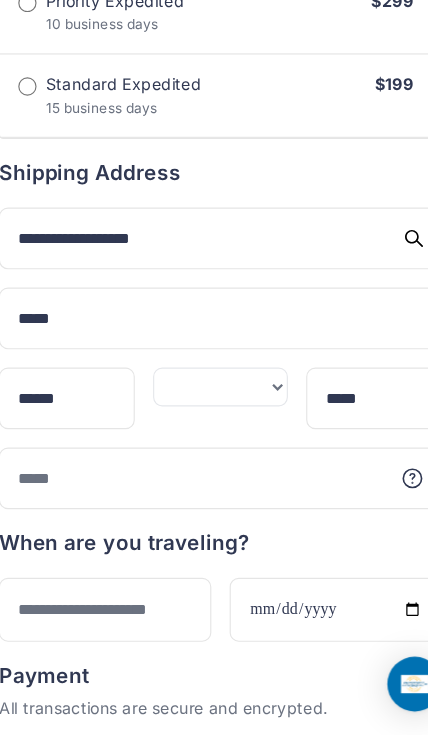 type on "******" 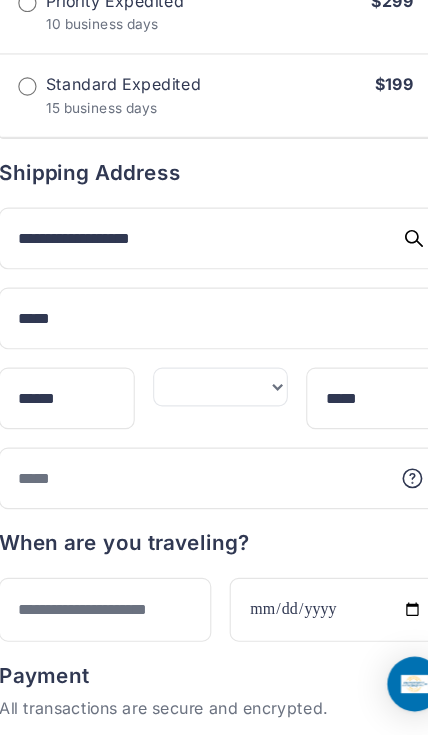 select on "**" 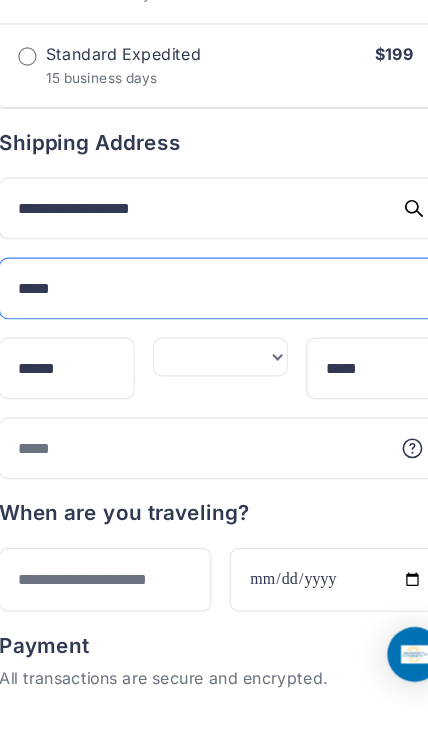 click on "*****" at bounding box center [214, 371] 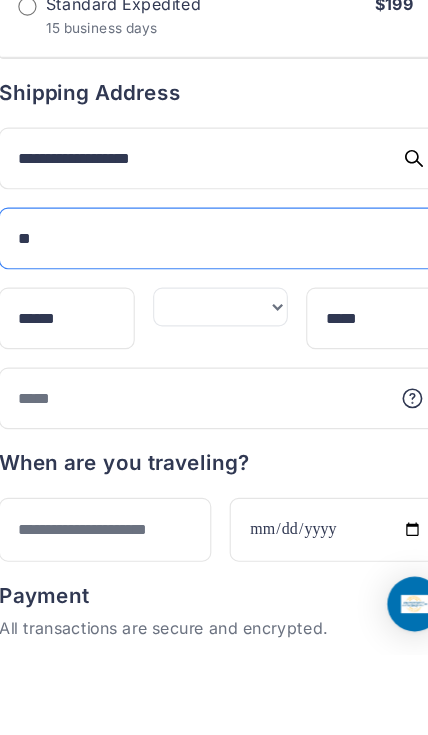 type on "*" 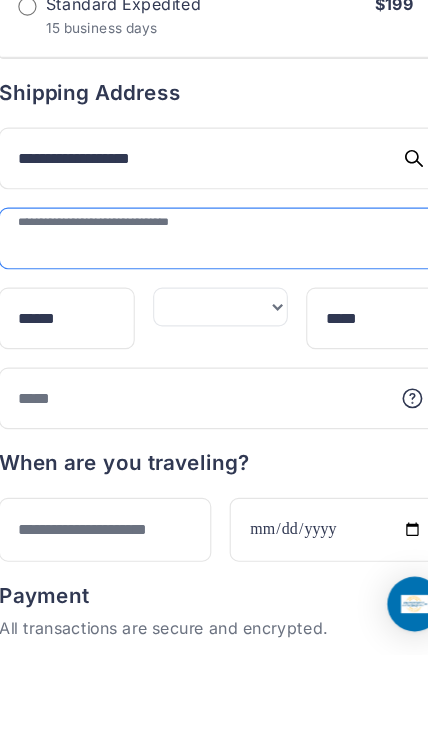 type 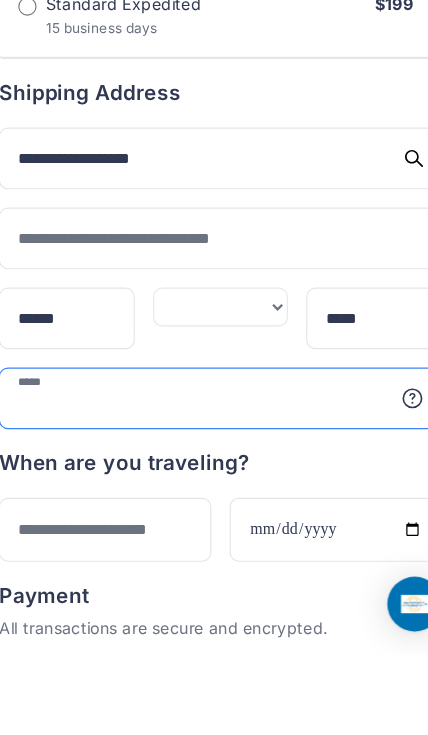 click at bounding box center (214, 511) 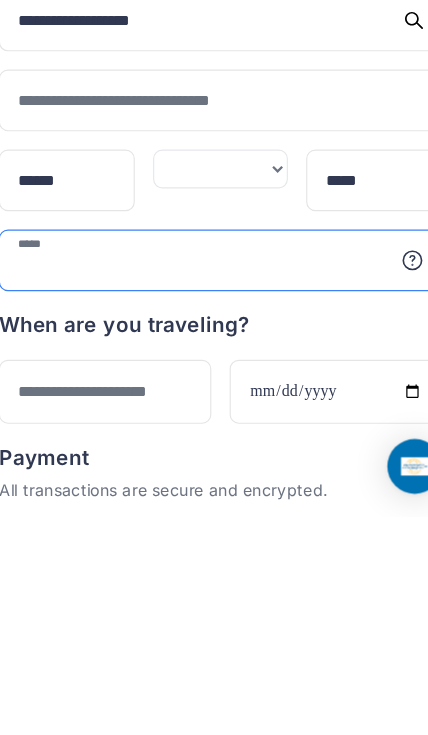 type on "**********" 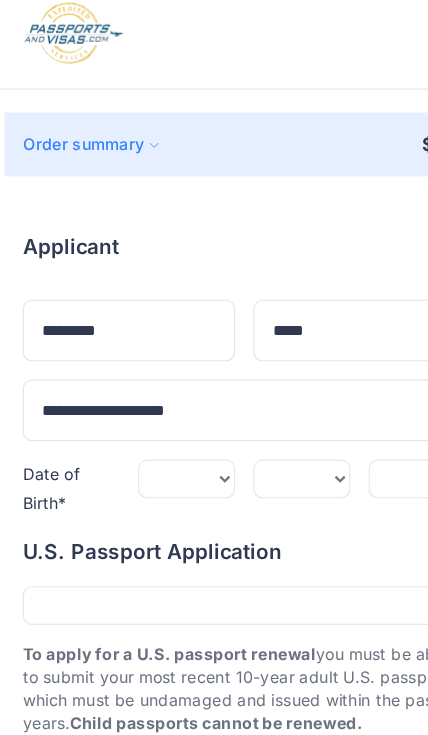 scroll, scrollTop: 0, scrollLeft: 0, axis: both 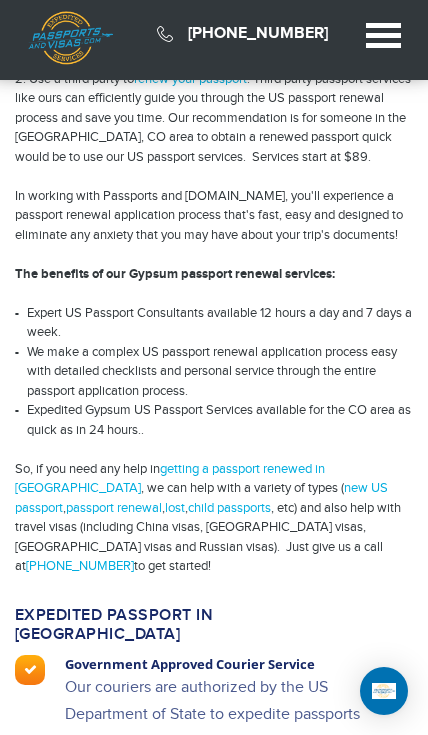 click on "getting a passport renewed in Gypsum" at bounding box center [170, 479] 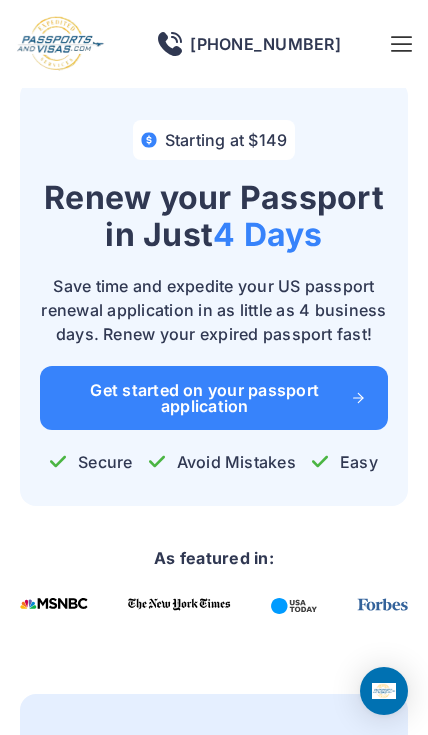 scroll, scrollTop: 0, scrollLeft: 0, axis: both 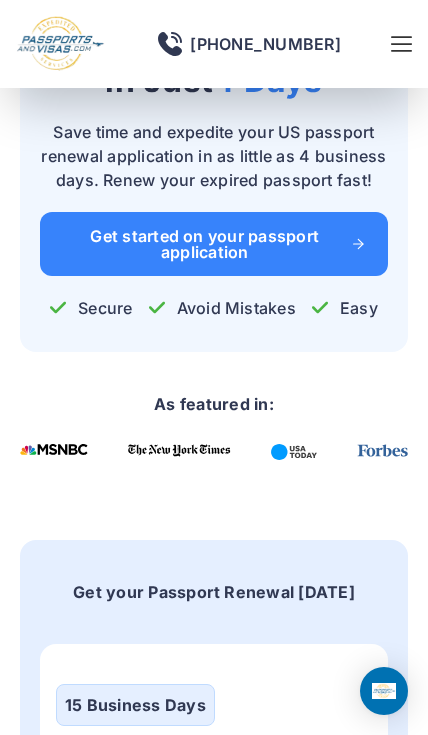 click on "15 Business Days" at bounding box center (214, 705) 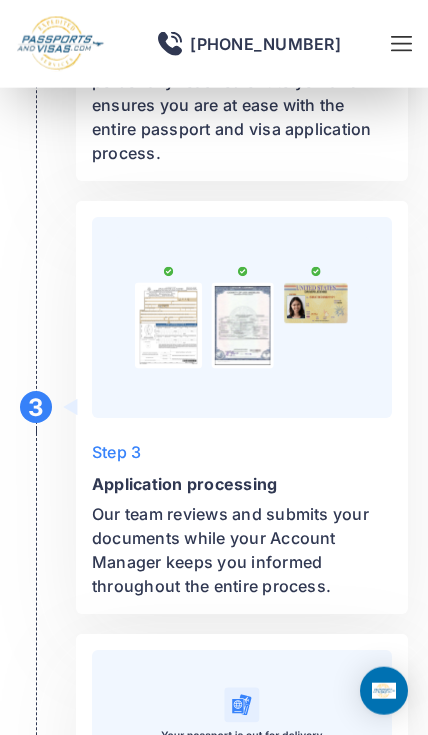scroll, scrollTop: 3583, scrollLeft: 0, axis: vertical 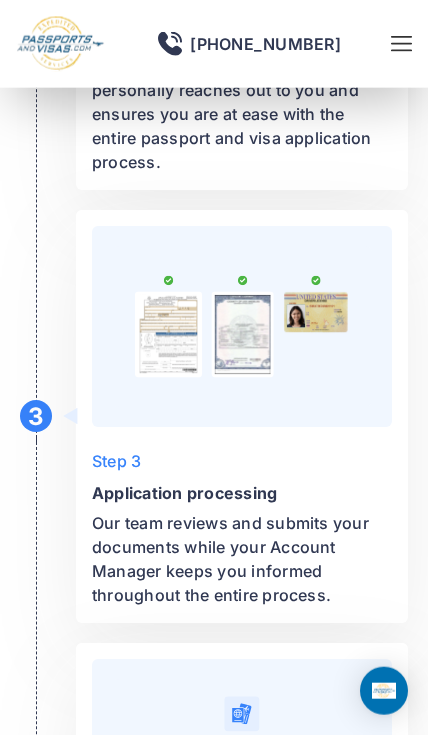 click at bounding box center [242, 326] 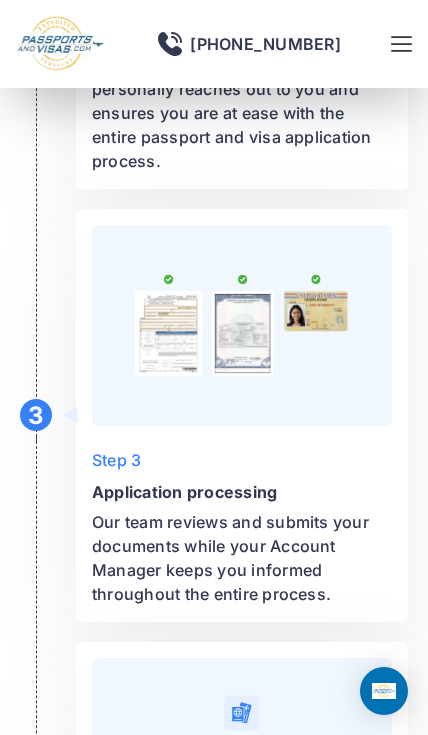 click at bounding box center (242, 325) 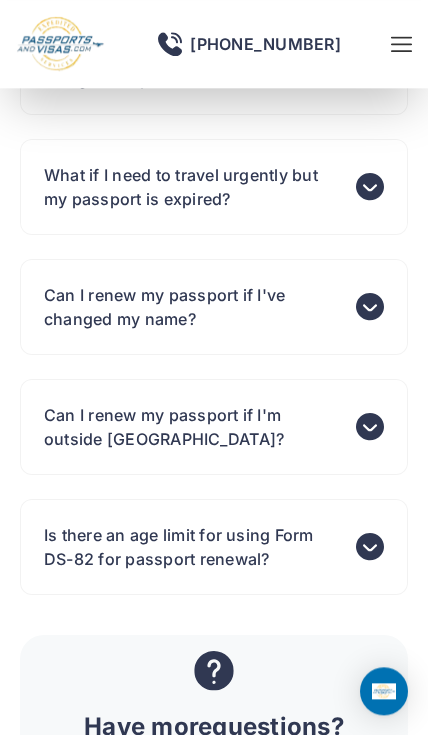 scroll, scrollTop: 10708, scrollLeft: 0, axis: vertical 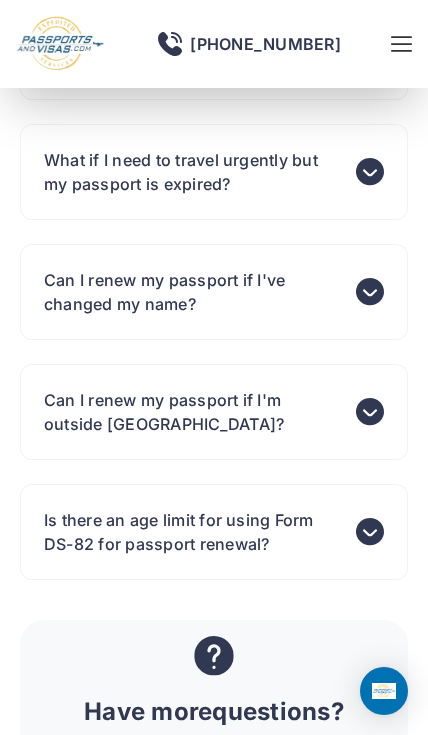 click on "Is there an age limit for using Form DS-82 for passport renewal?" at bounding box center [214, 532] 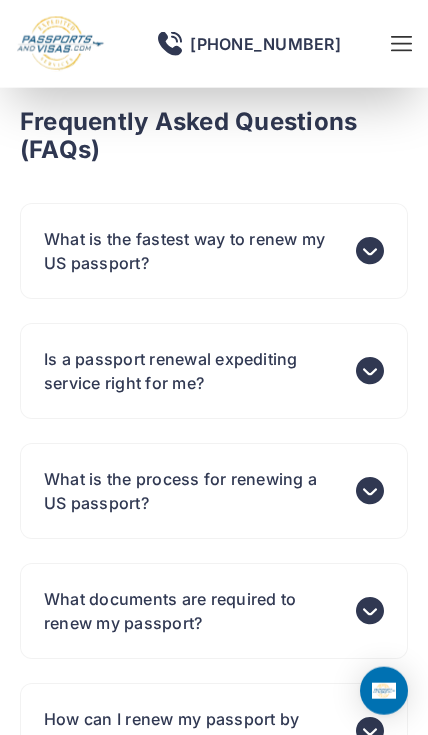 scroll, scrollTop: 5805, scrollLeft: 0, axis: vertical 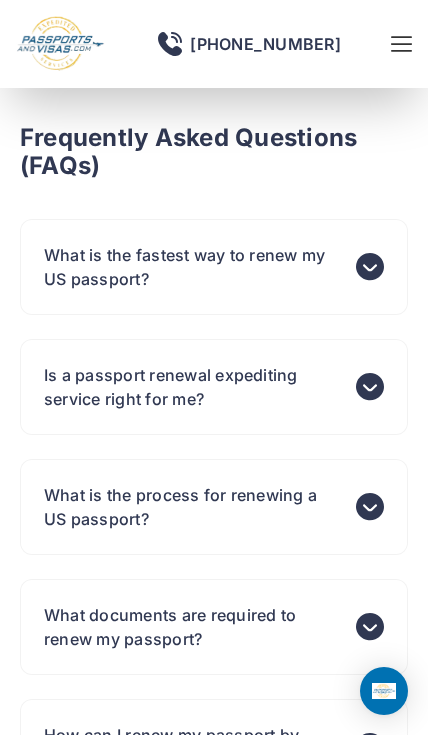 click at bounding box center (401, 44) 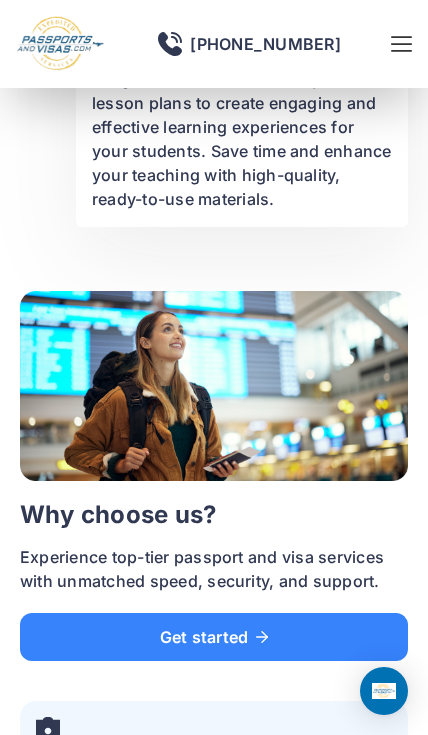 scroll, scrollTop: 4437, scrollLeft: 0, axis: vertical 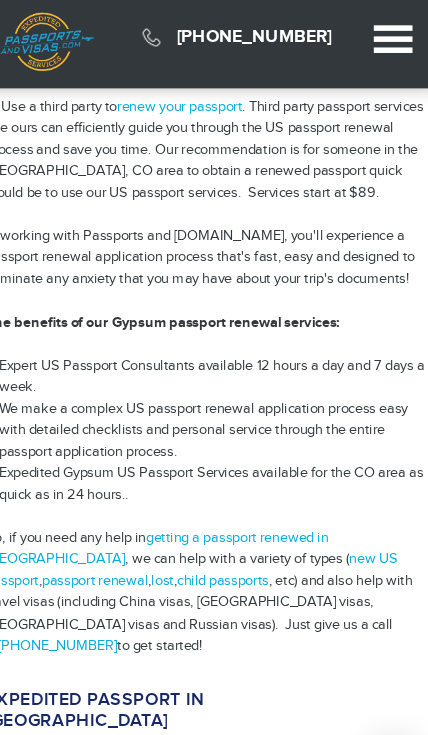 click on "passport renewal" at bounding box center [114, 525] 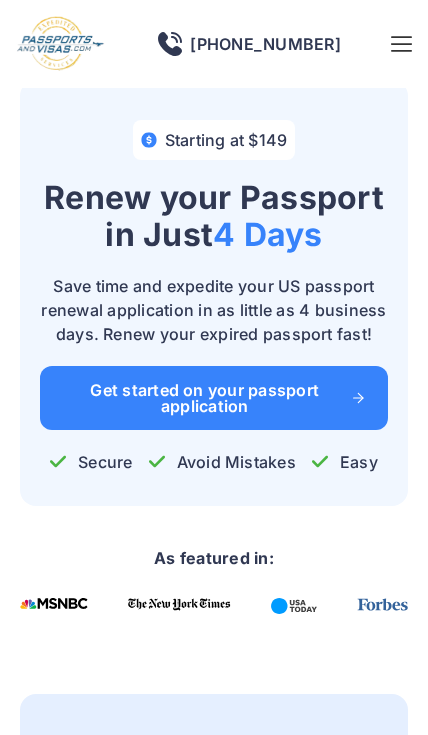scroll, scrollTop: 0, scrollLeft: 0, axis: both 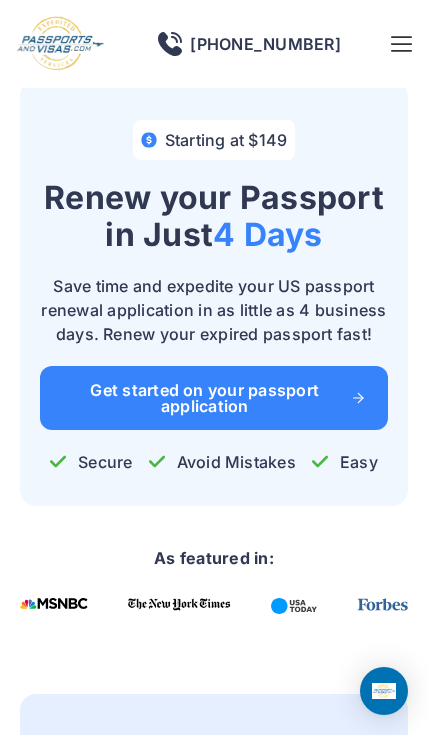 click on "Get started on your passport application" at bounding box center (214, 398) 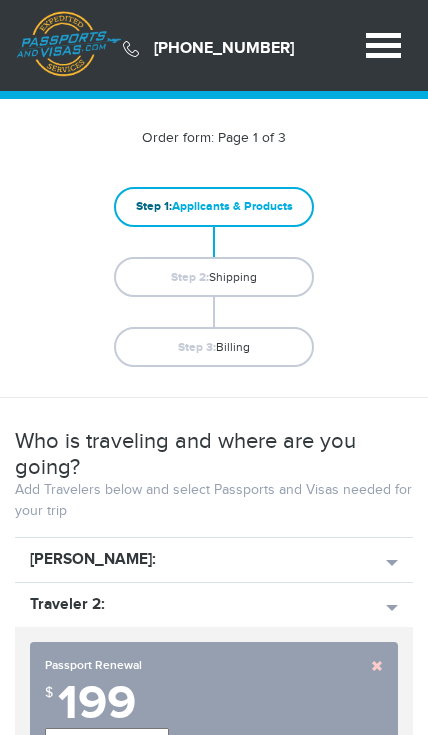 scroll, scrollTop: 0, scrollLeft: 0, axis: both 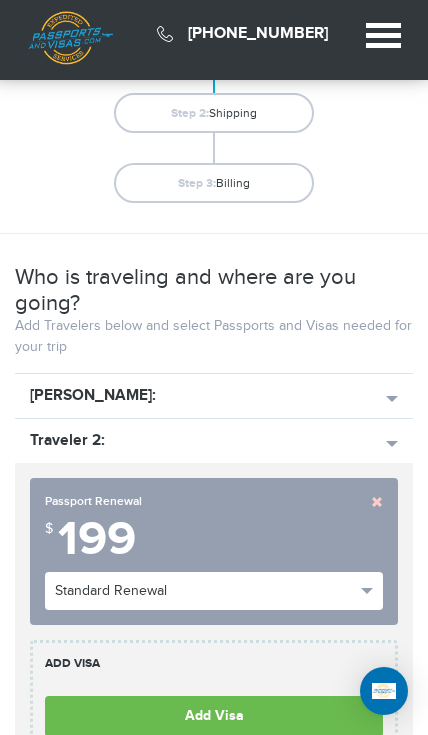 click on "Catherine Davis:" at bounding box center (214, 395) 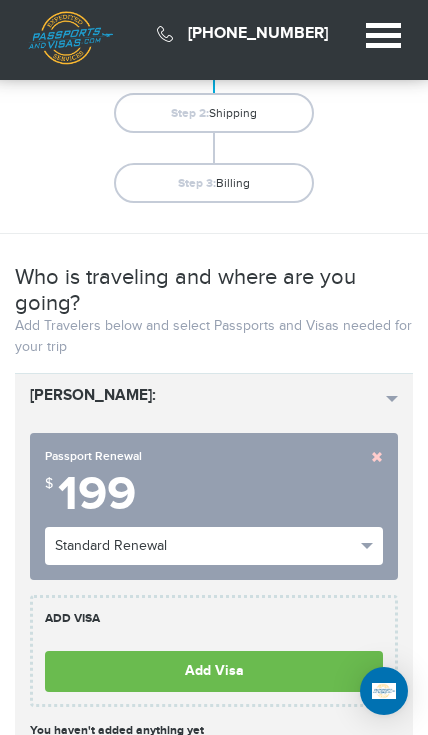 click on "Standard Renewal" at bounding box center (214, 546) 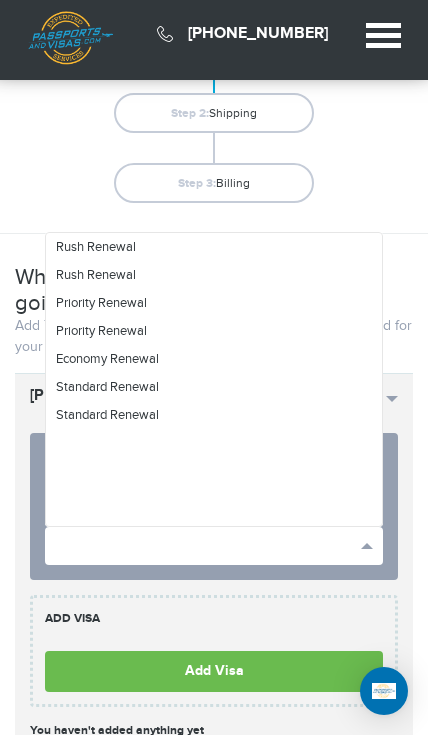 click at bounding box center [214, 367] 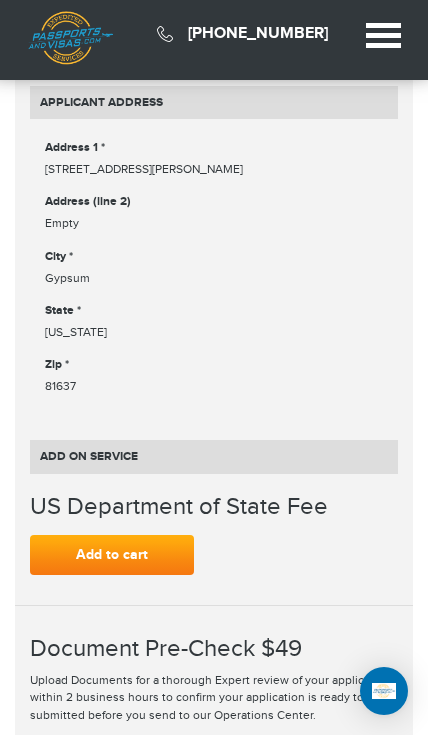 scroll, scrollTop: 1237, scrollLeft: 0, axis: vertical 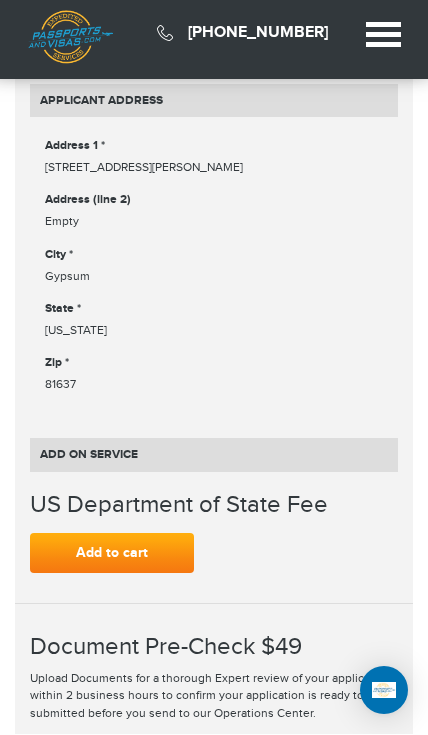 click on "Add on service" at bounding box center (214, 455) 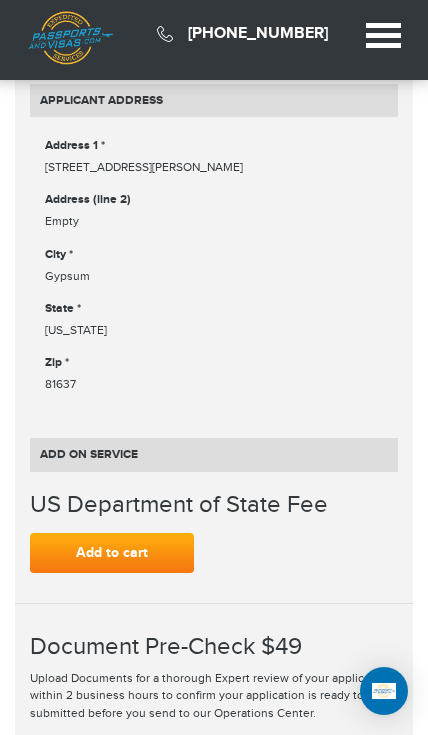 click on "Add to cart" at bounding box center [112, 553] 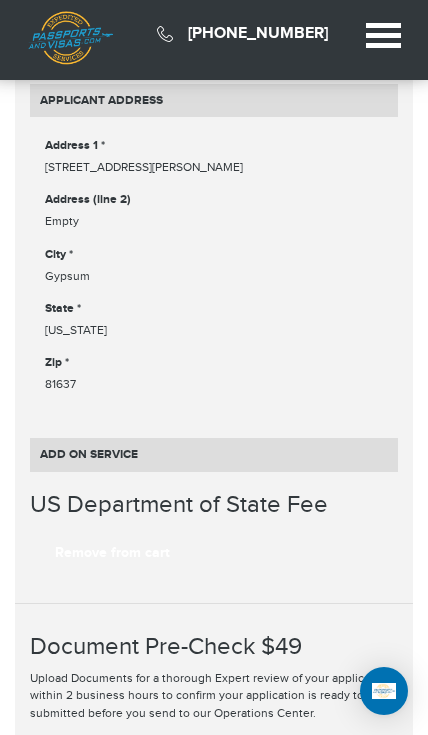 click on "Remove from cart" at bounding box center (112, 553) 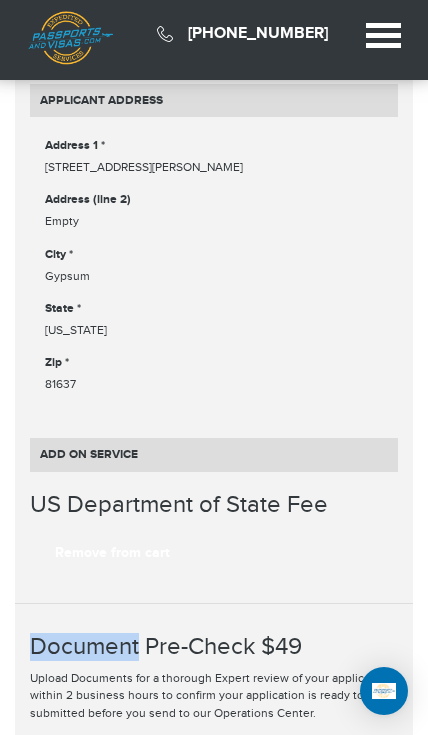 click on "US Department of State Fee" at bounding box center (214, 505) 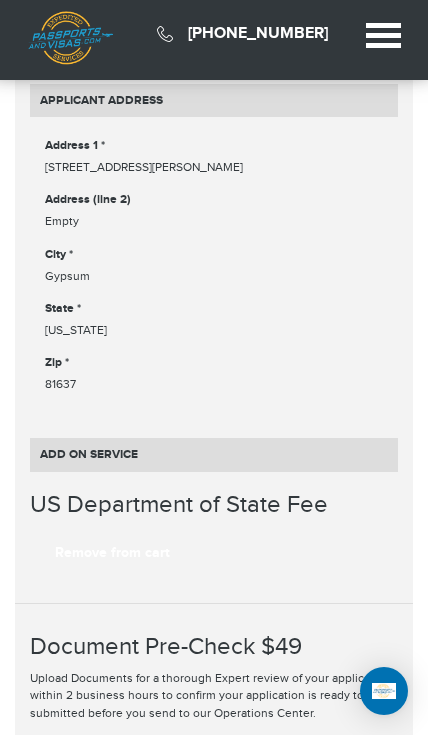 click on "US Department of State Fee" at bounding box center [214, 505] 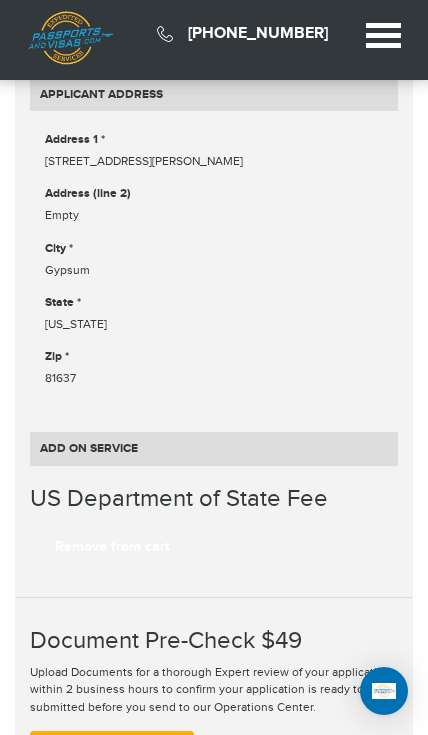 click on "Remove from cart" at bounding box center (112, 547) 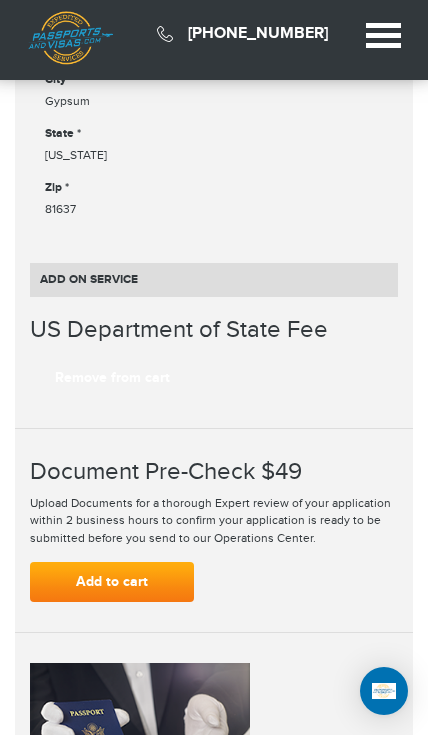 scroll, scrollTop: 1415, scrollLeft: 0, axis: vertical 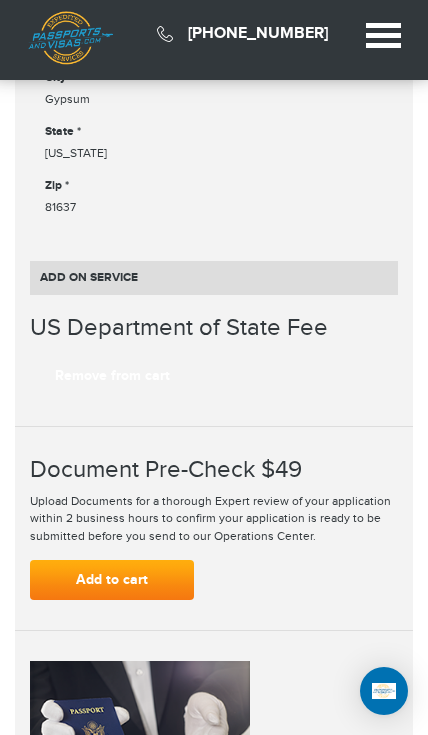 click on "Document Pre-Check $49
Upload Documents for a thorough Expert review of your application within 2 business hours to confirm your application is ready to be submitted before you send to our Operations Center.
Add to cart" at bounding box center (214, 528) 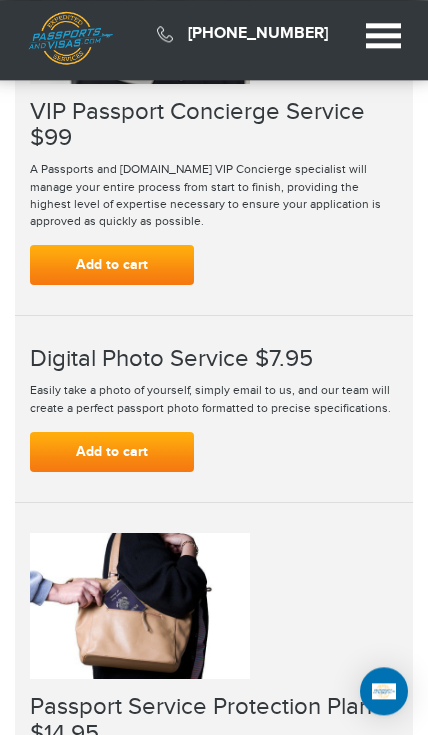 scroll, scrollTop: 2139, scrollLeft: 0, axis: vertical 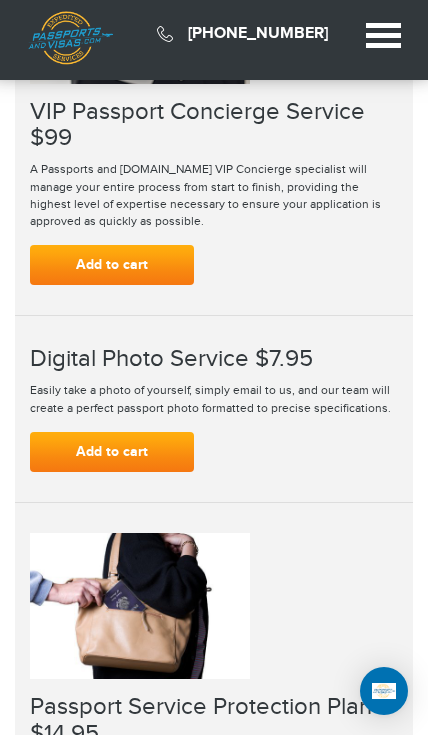 click on "Add to cart" at bounding box center [112, 452] 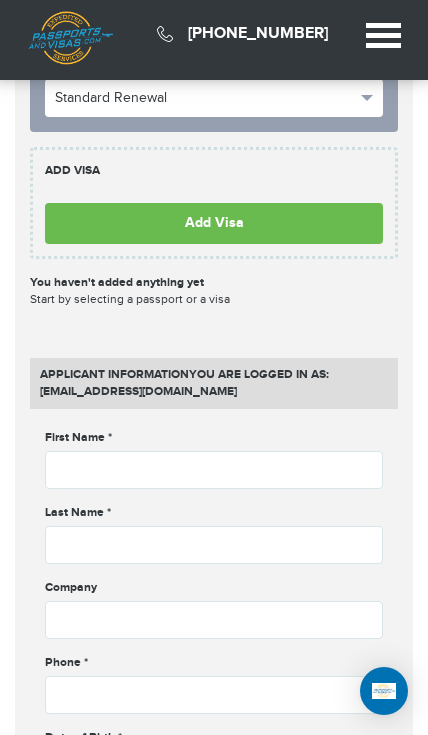 scroll, scrollTop: 3451, scrollLeft: 0, axis: vertical 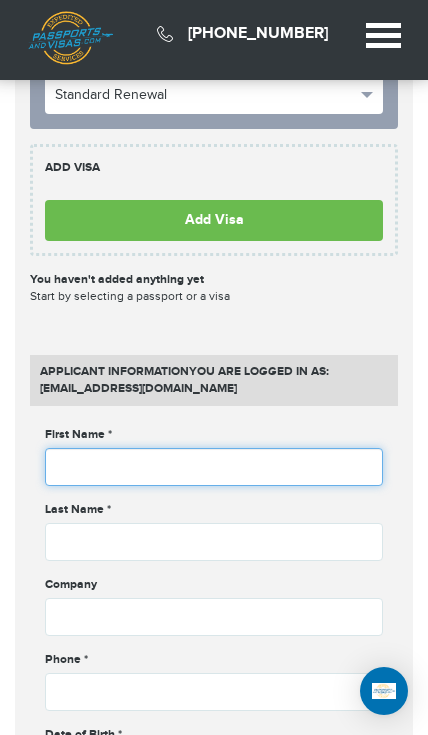 click at bounding box center (214, 467) 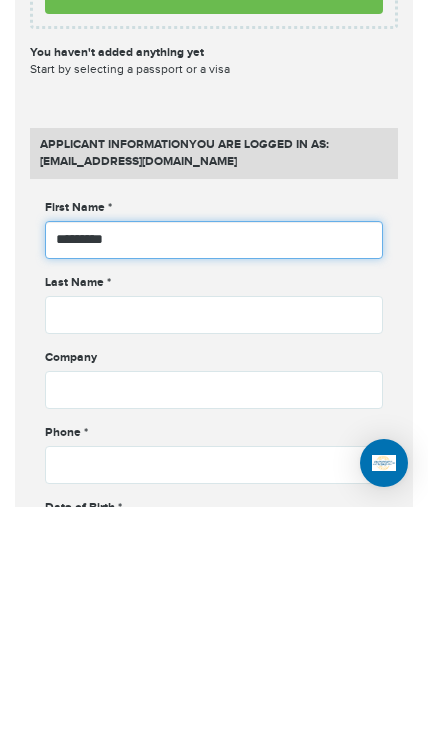 type on "*********" 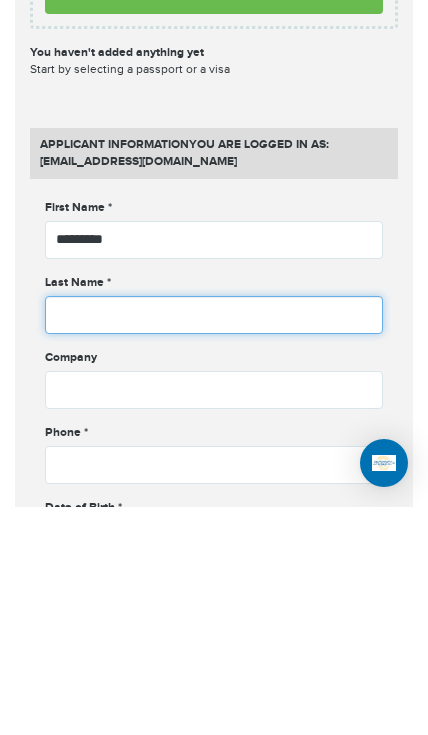click at bounding box center (214, 543) 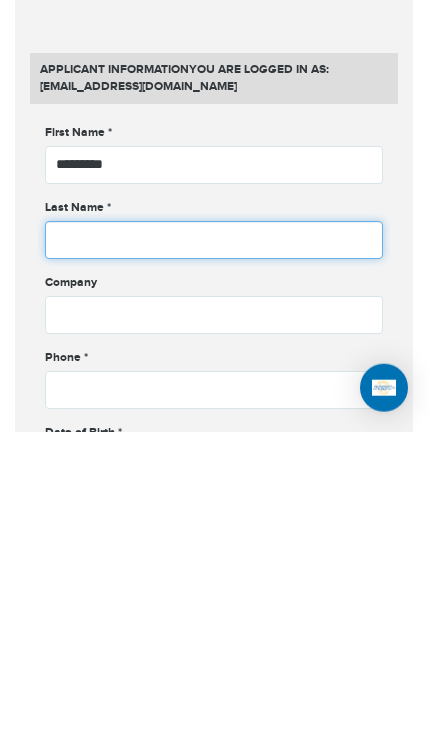 type on "*****" 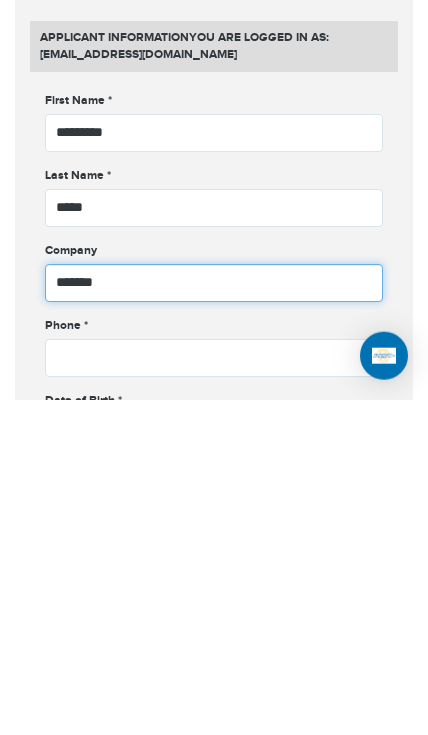 type on "*******" 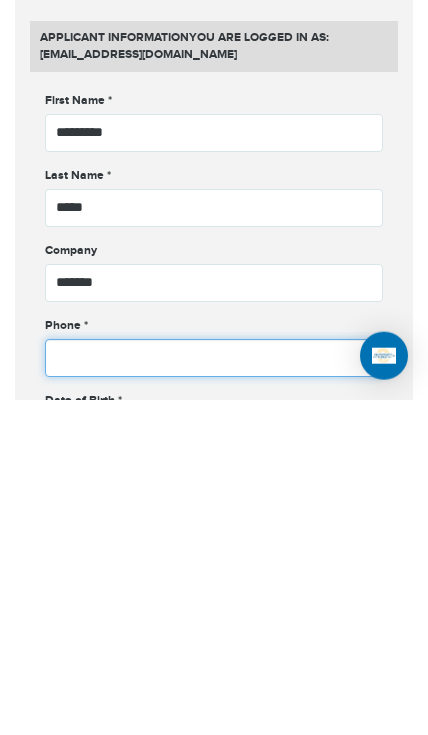 click at bounding box center [214, 693] 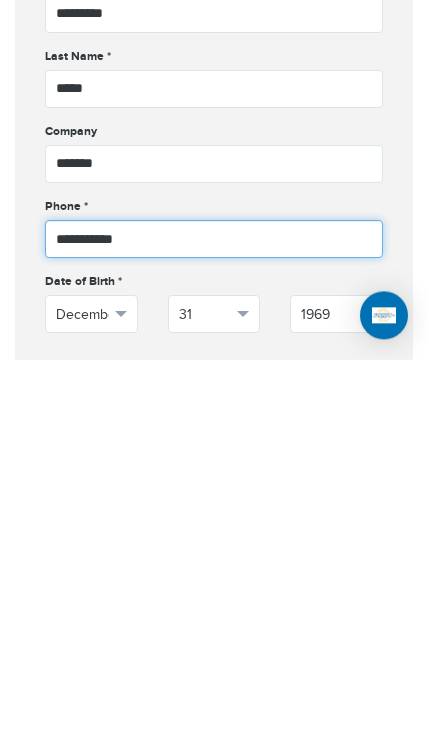 type on "**********" 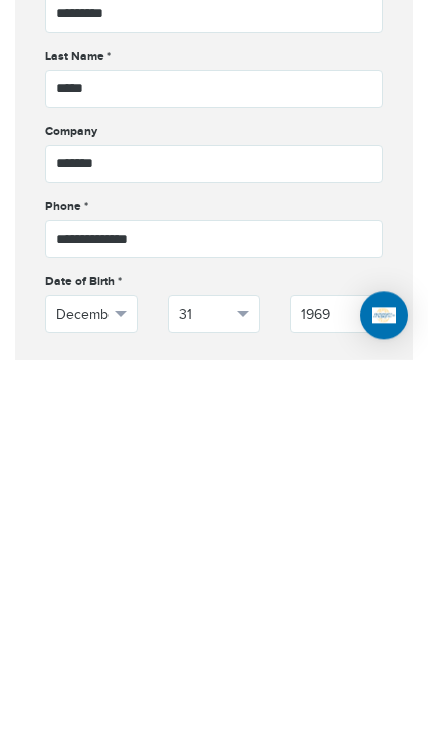 scroll, scrollTop: 3904, scrollLeft: 0, axis: vertical 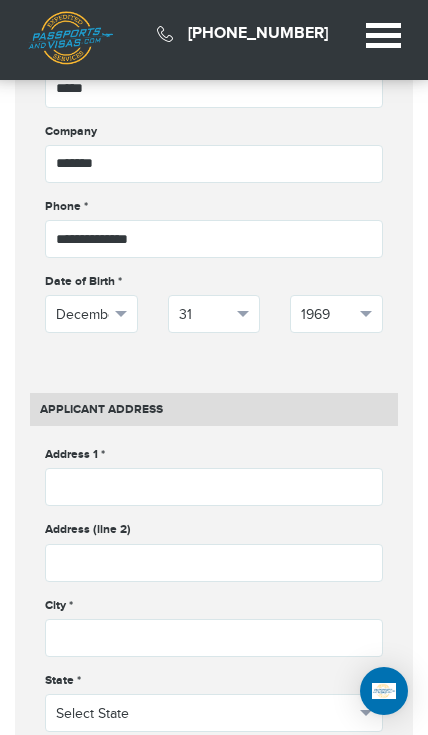click on "December" at bounding box center (91, 314) 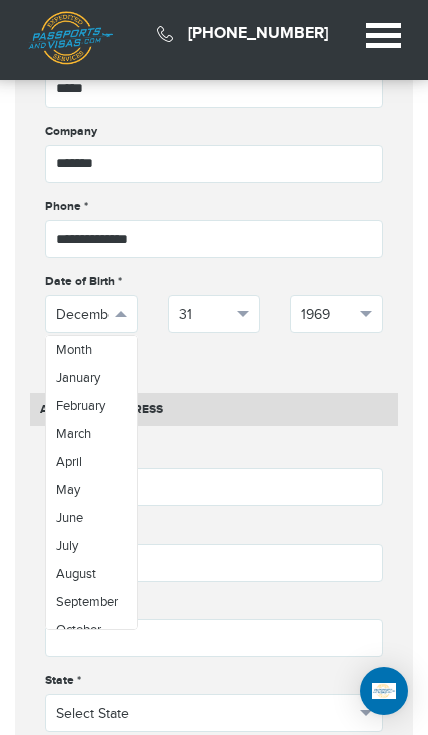 scroll, scrollTop: 0, scrollLeft: 0, axis: both 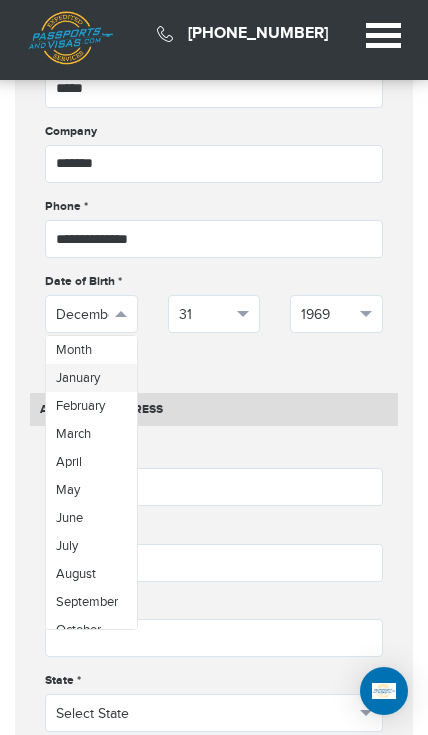 click on "January" at bounding box center [91, 378] 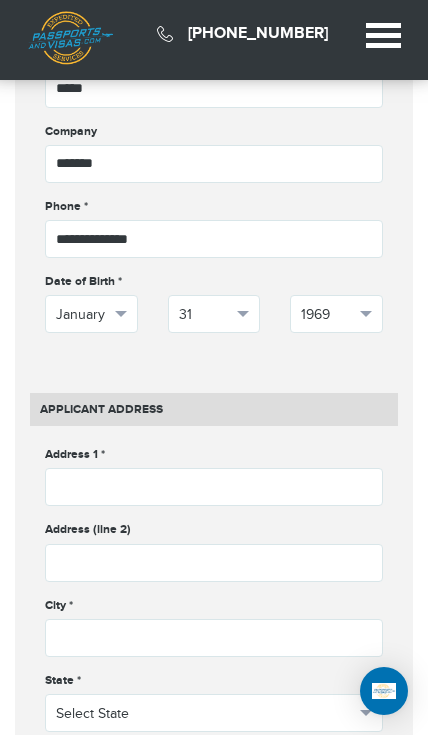 click on "31" at bounding box center [214, 314] 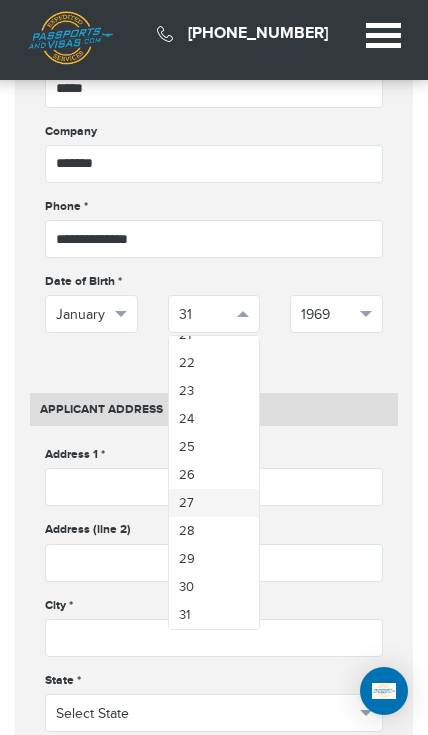 click on "27" at bounding box center [214, 503] 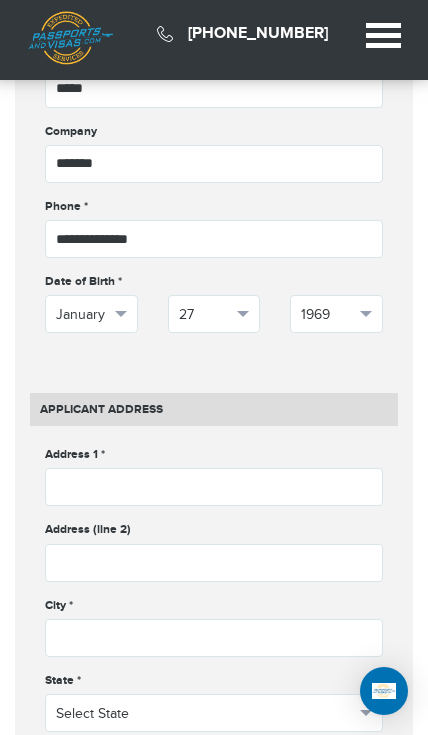 click on "1969" at bounding box center [336, 314] 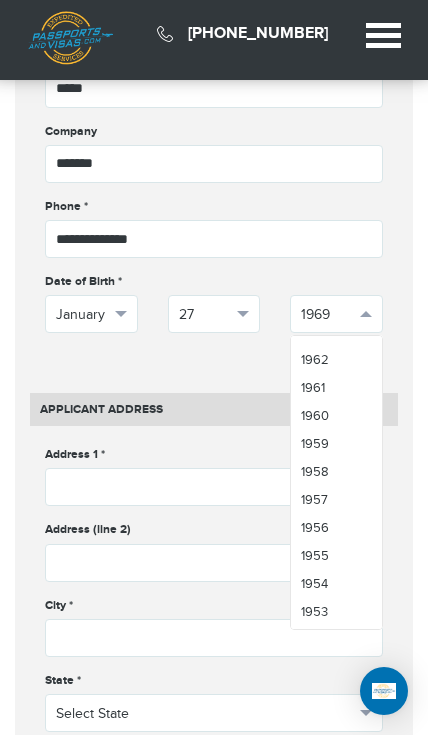 scroll, scrollTop: 1783, scrollLeft: 0, axis: vertical 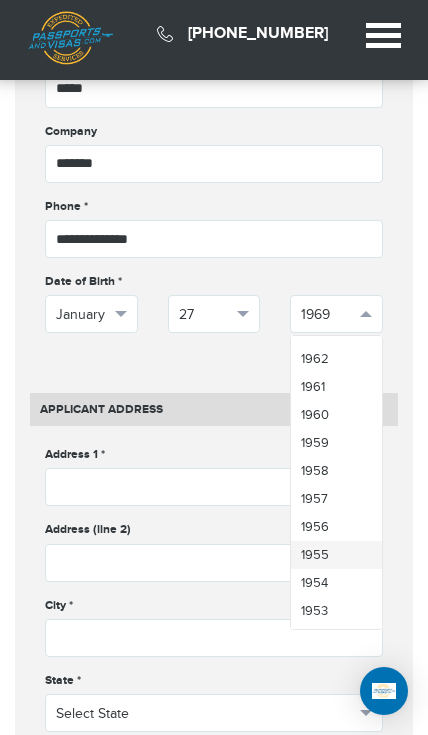click on "1955" at bounding box center (336, 555) 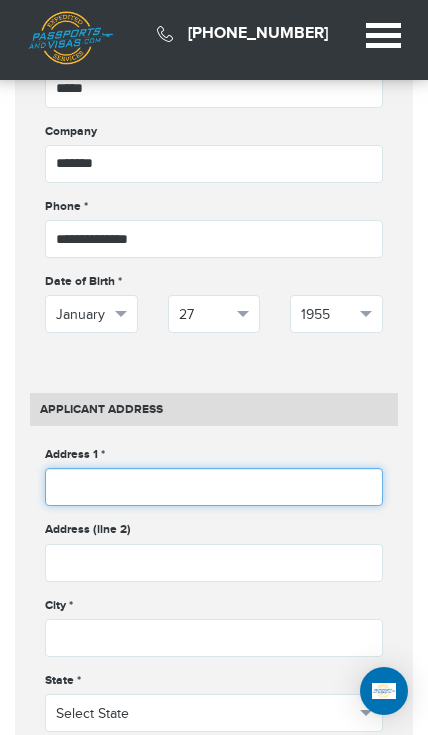 click at bounding box center [214, 487] 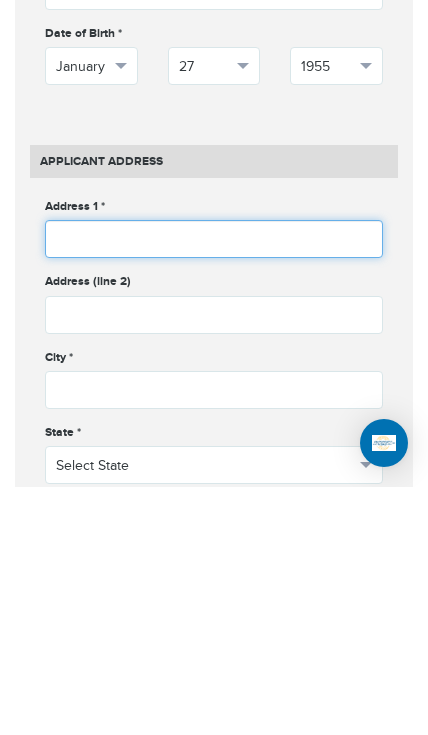 type on "**********" 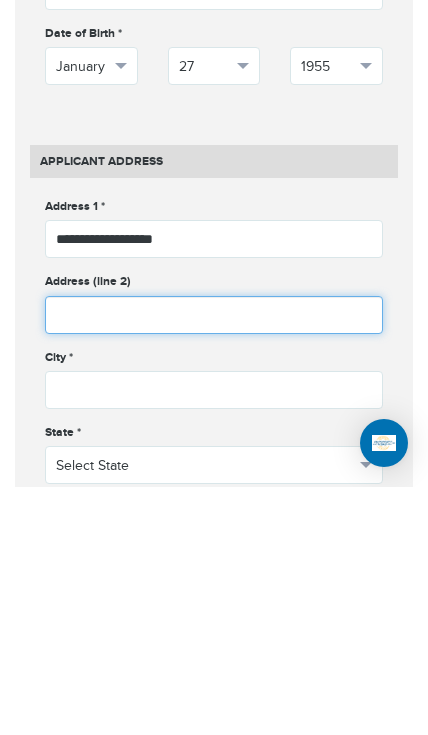 type on "*****" 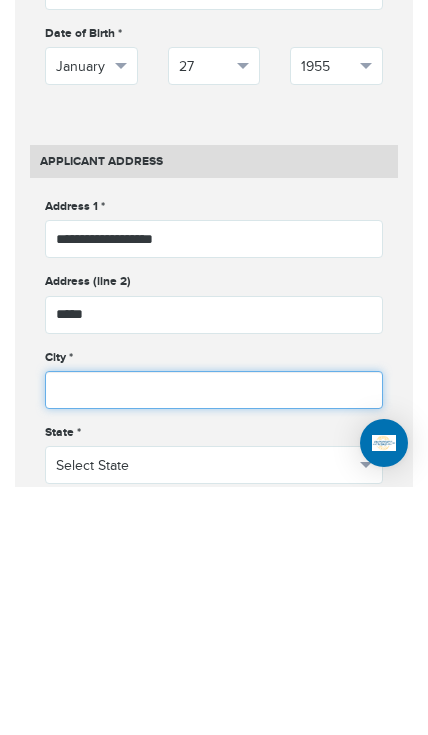 type on "******" 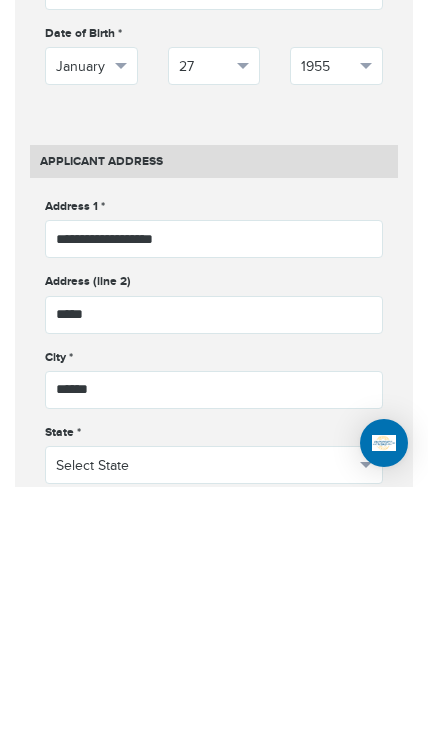 type on "*****" 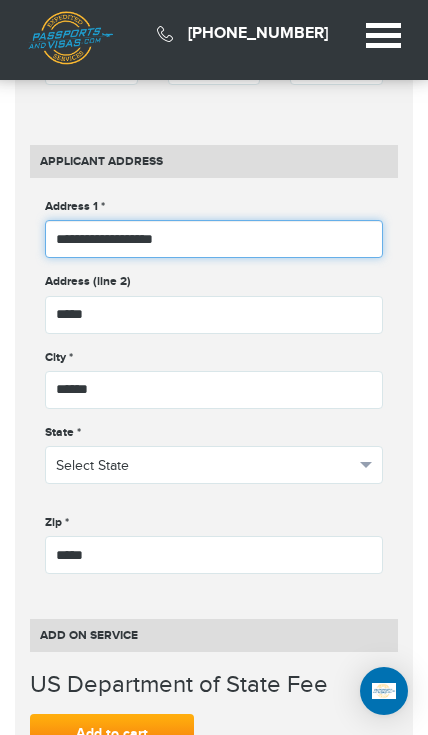 click on "**********" at bounding box center (214, 239) 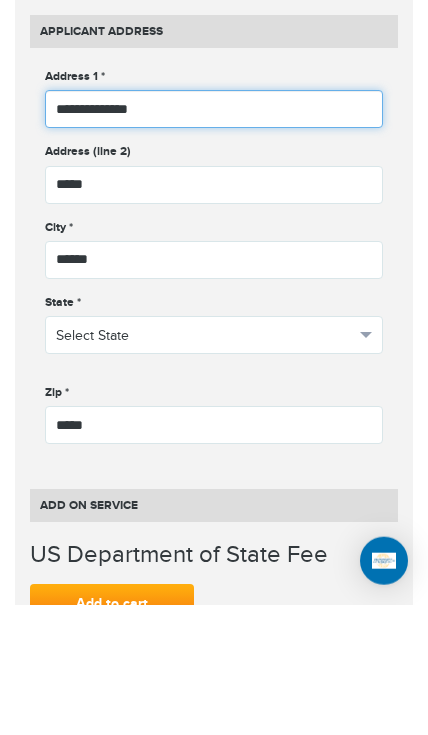 type on "**********" 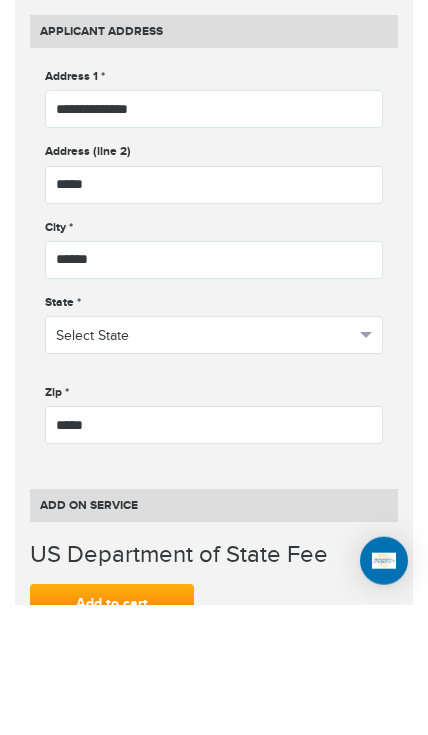 click on "Select State" at bounding box center [214, 465] 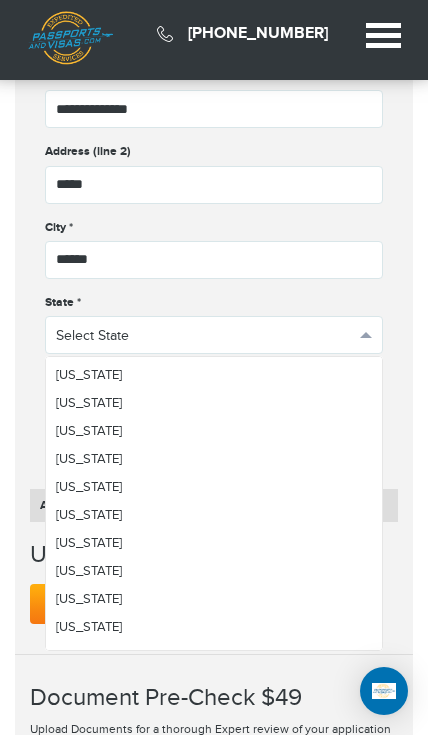 scroll, scrollTop: 87, scrollLeft: 0, axis: vertical 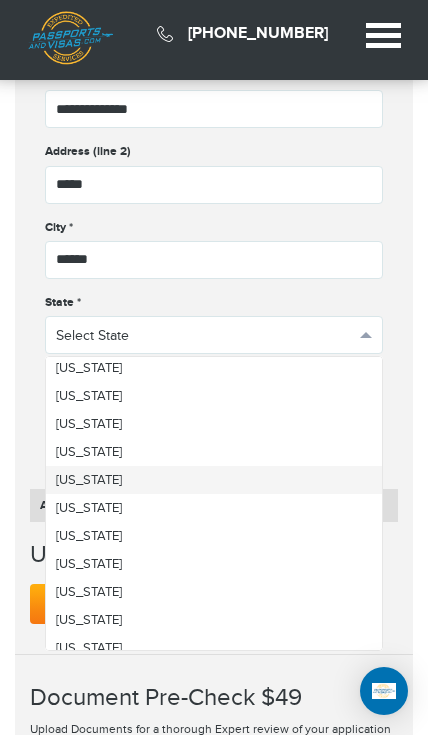 click on "Colorado" at bounding box center [214, 480] 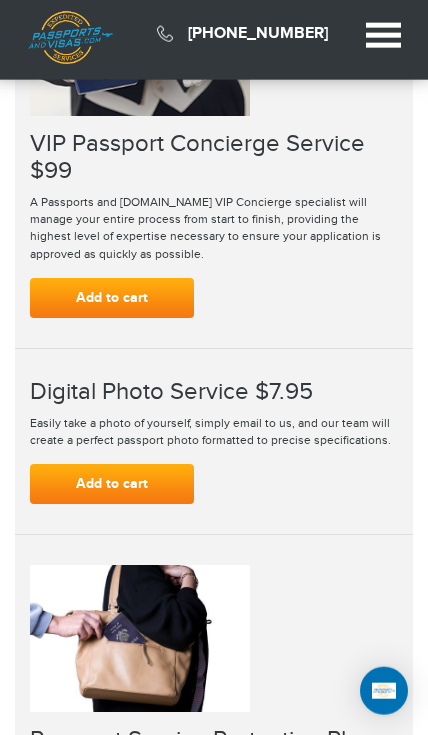 scroll, scrollTop: 5202, scrollLeft: 0, axis: vertical 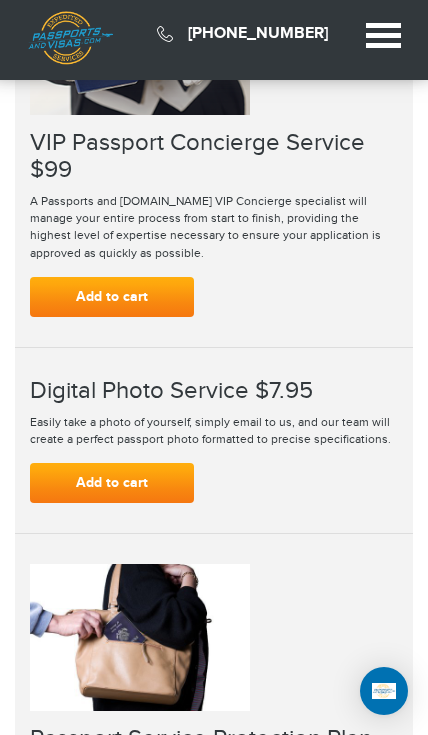 click on "Add to cart" at bounding box center (112, 483) 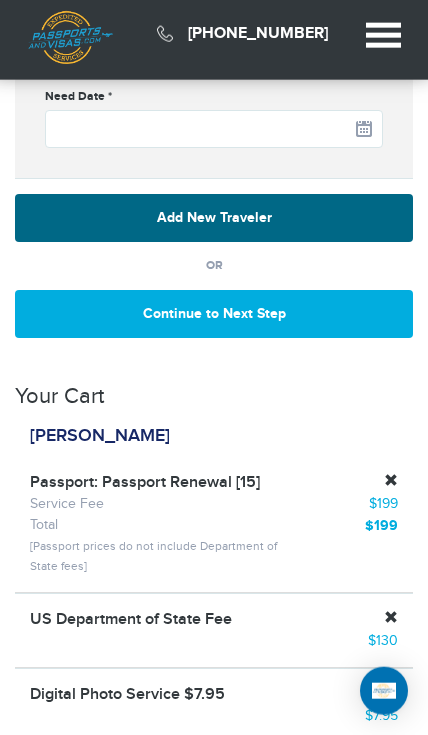 scroll, scrollTop: 6153, scrollLeft: 0, axis: vertical 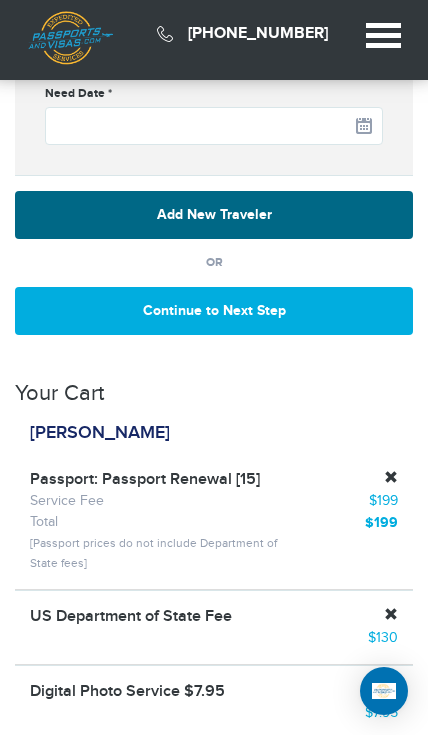 click at bounding box center [391, 614] 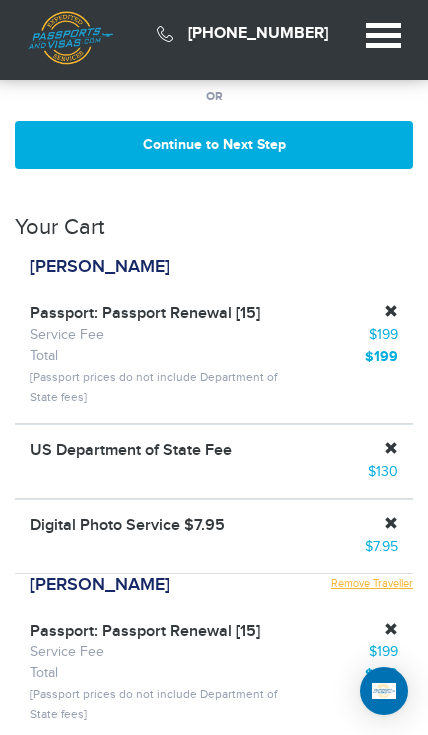 scroll, scrollTop: 6345, scrollLeft: 0, axis: vertical 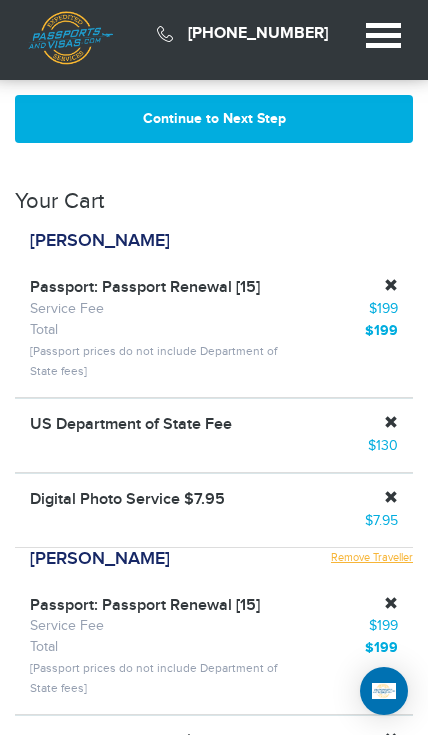 click at bounding box center [391, 285] 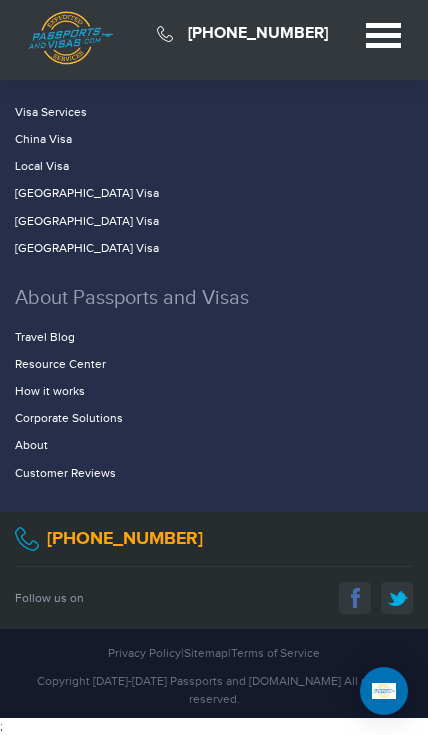 scroll, scrollTop: 4688, scrollLeft: 0, axis: vertical 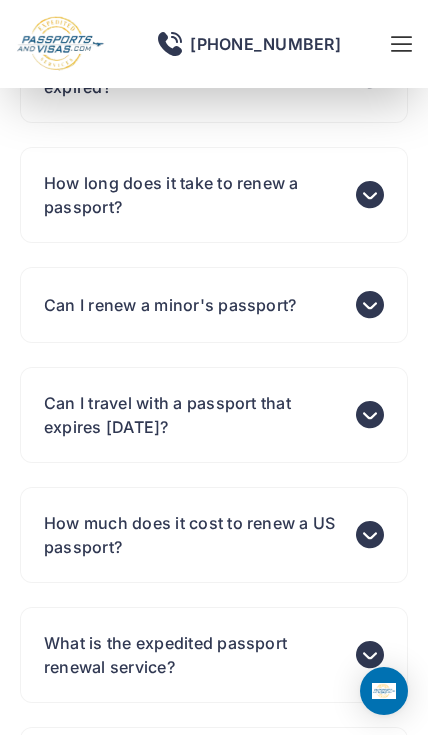 click 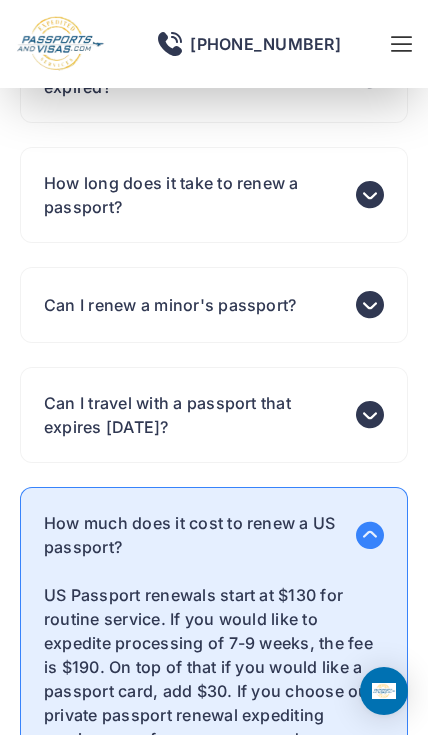 click on "Can I travel with a passport that expires [DATE]?" at bounding box center (214, 415) 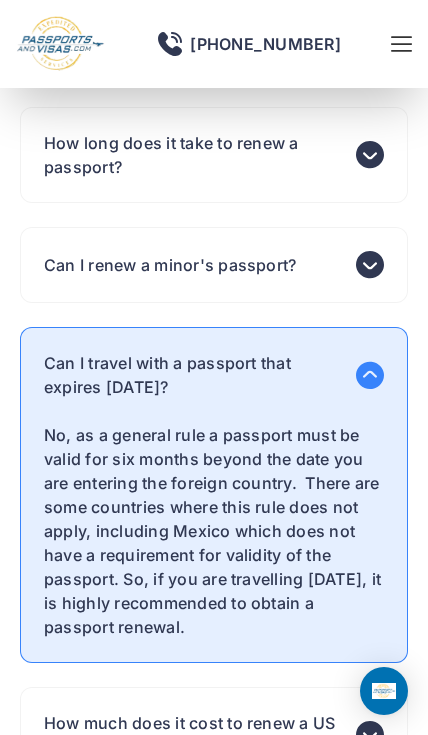 scroll, scrollTop: 6756, scrollLeft: 0, axis: vertical 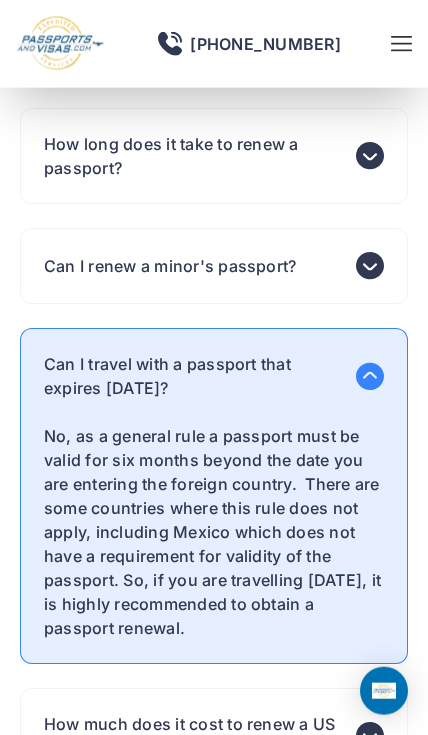 click 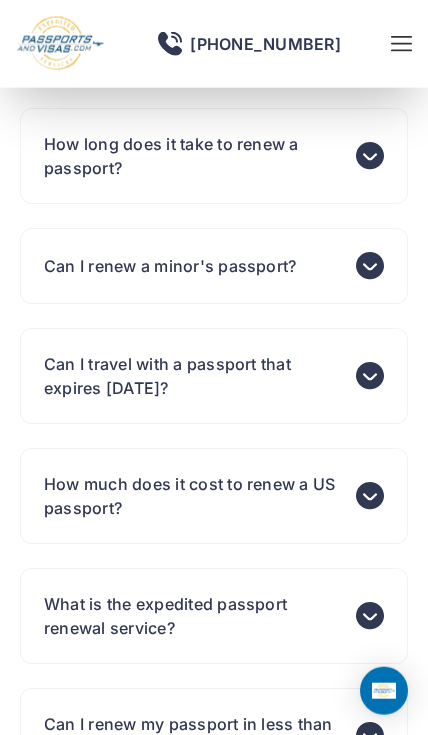 scroll, scrollTop: 6757, scrollLeft: 0, axis: vertical 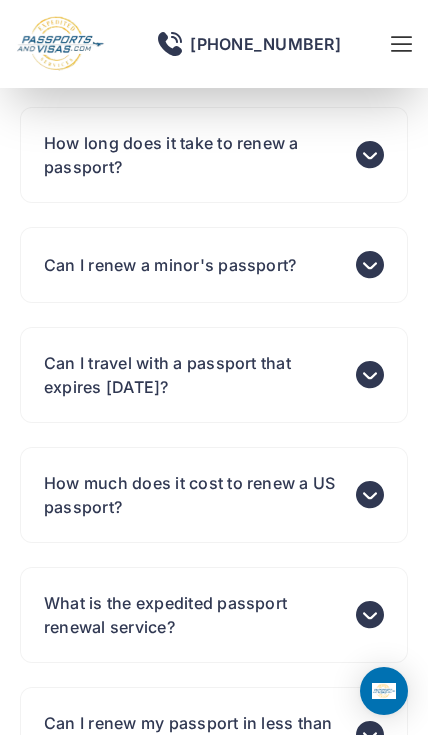 click 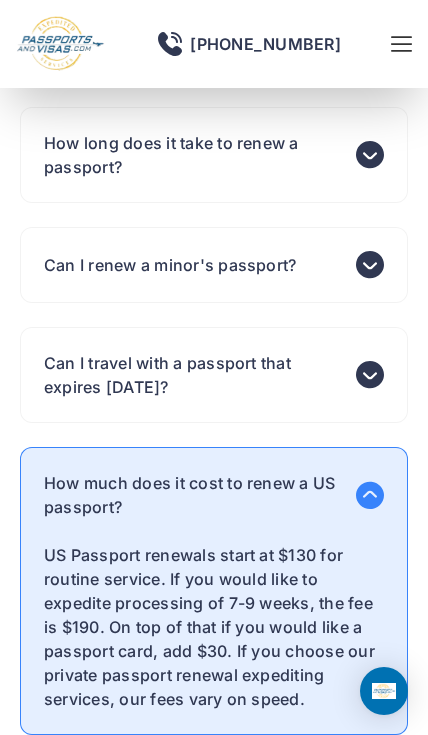 click 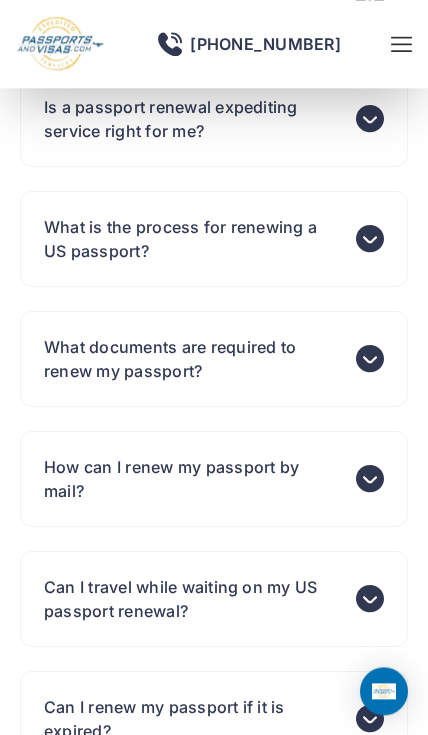 scroll, scrollTop: 6072, scrollLeft: 0, axis: vertical 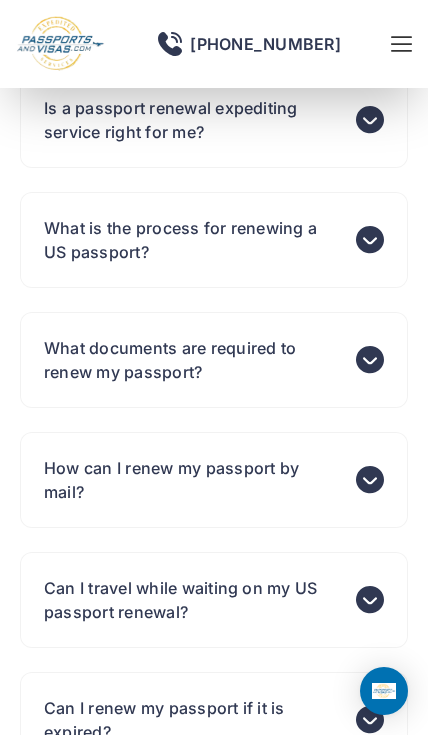 click 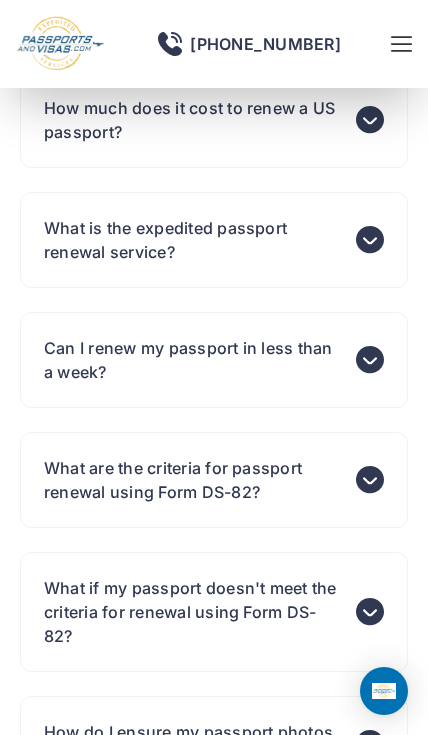 scroll, scrollTop: 7395, scrollLeft: 0, axis: vertical 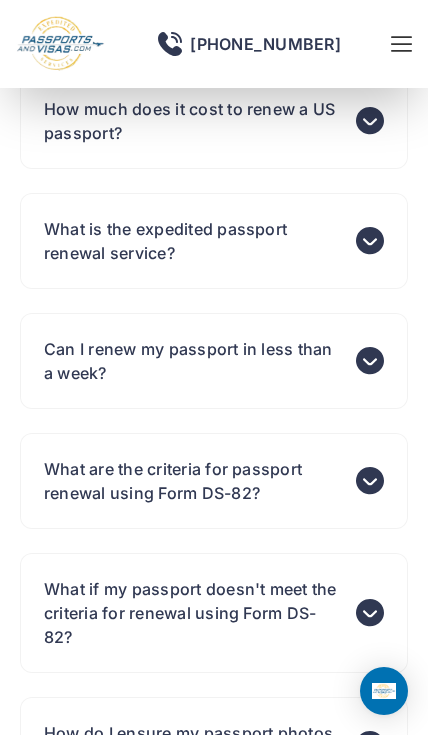 click 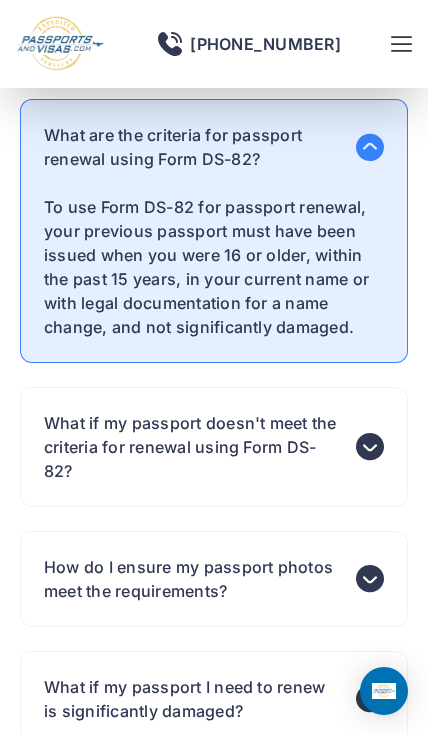 scroll, scrollTop: 7466, scrollLeft: 0, axis: vertical 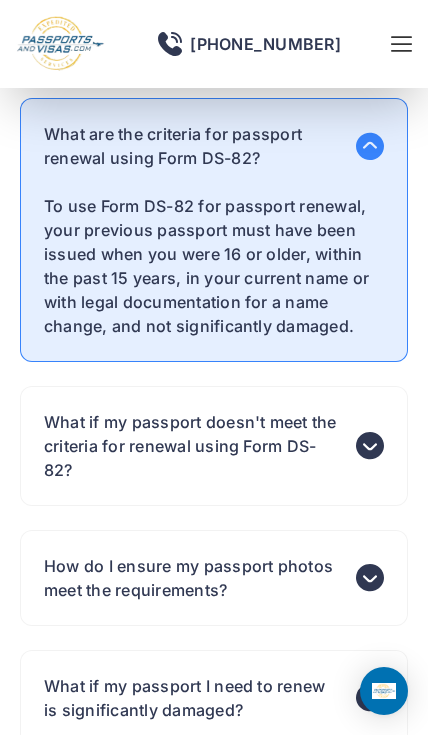 click on "What if my passport doesn't meet the criteria for renewal using Form DS-82?" at bounding box center (214, 446) 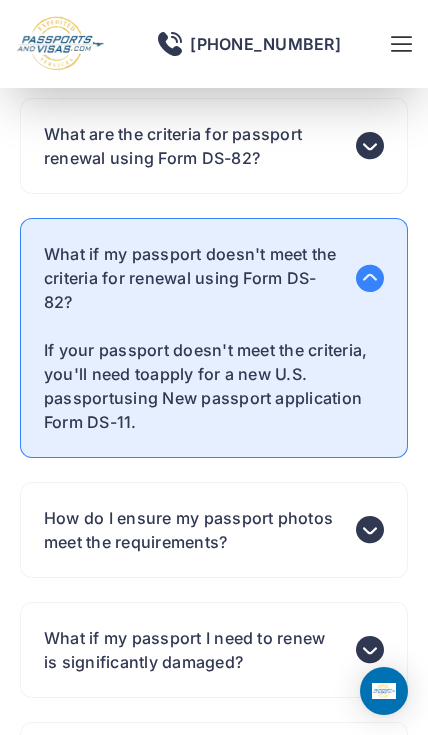 click 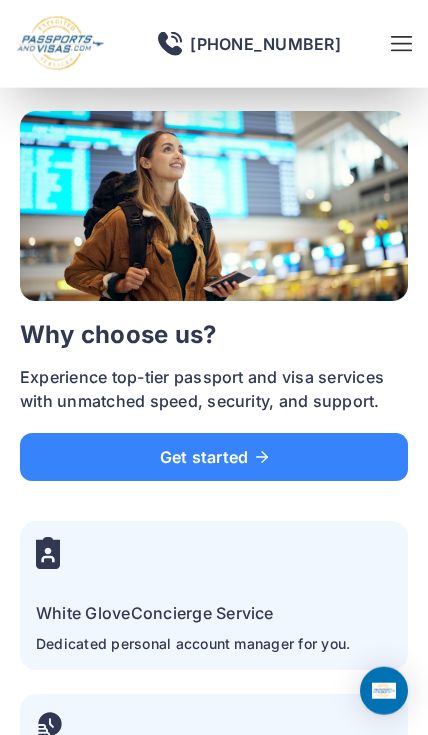 scroll, scrollTop: 4640, scrollLeft: 0, axis: vertical 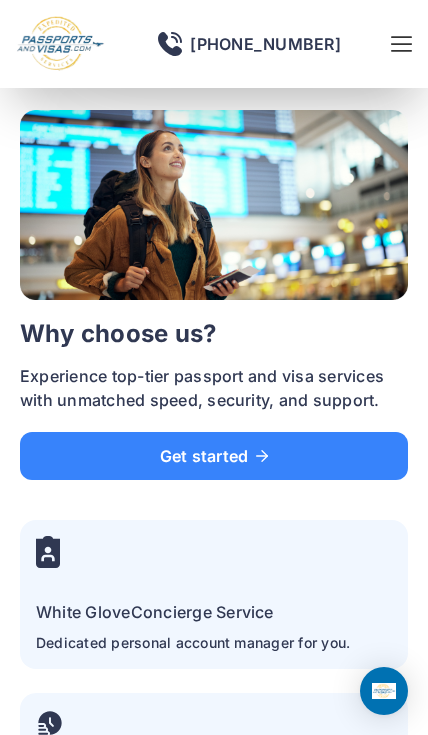 click 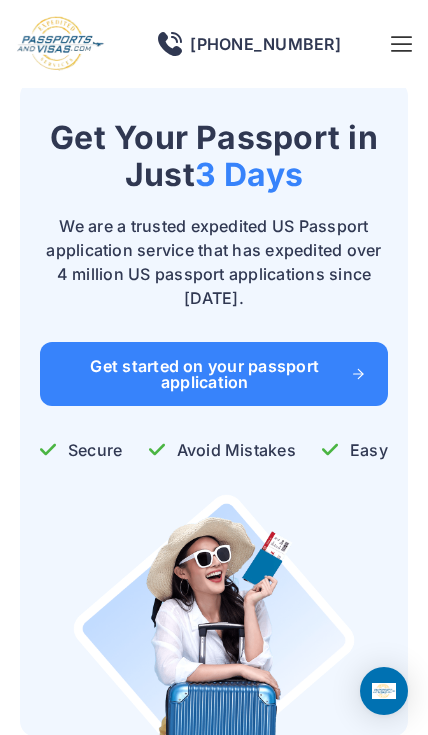 scroll, scrollTop: 0, scrollLeft: 0, axis: both 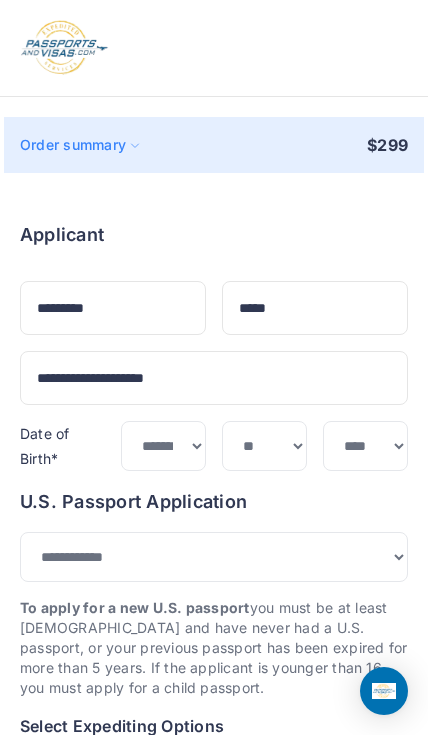select on "**" 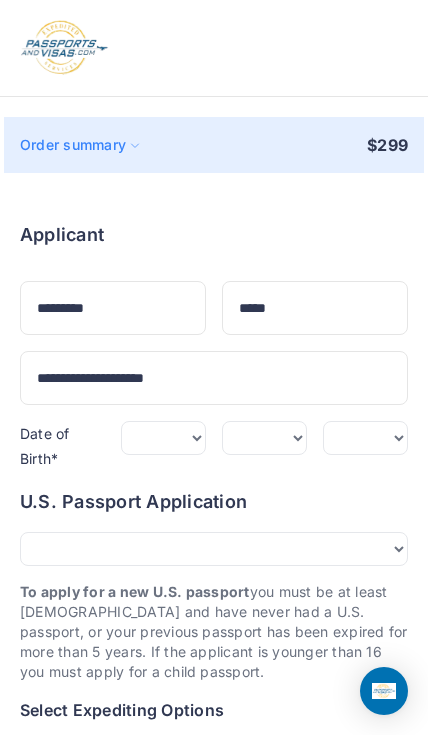 scroll, scrollTop: 0, scrollLeft: 0, axis: both 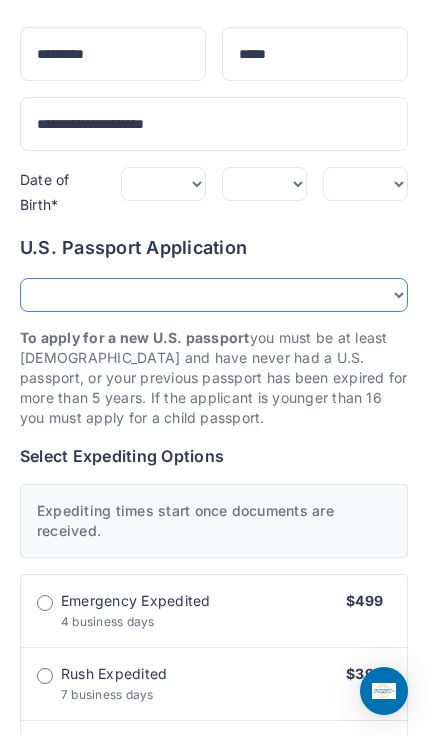click on "**********" at bounding box center (214, 295) 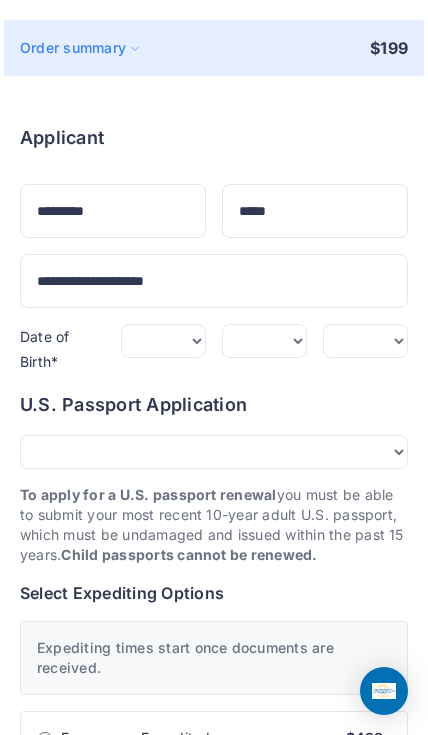 scroll, scrollTop: 0, scrollLeft: 0, axis: both 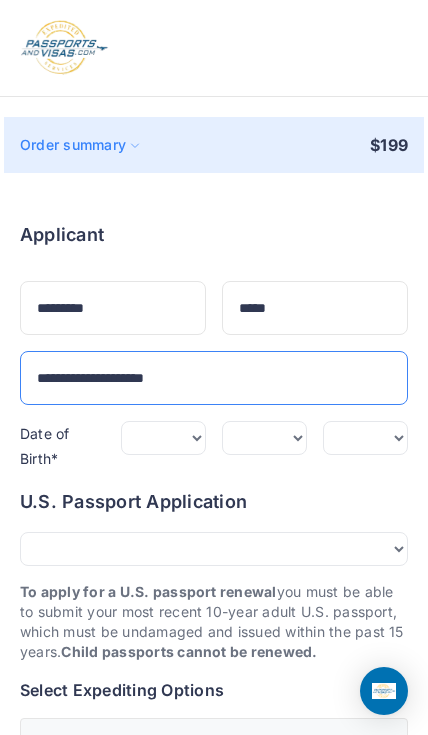 click on "**********" at bounding box center [214, 378] 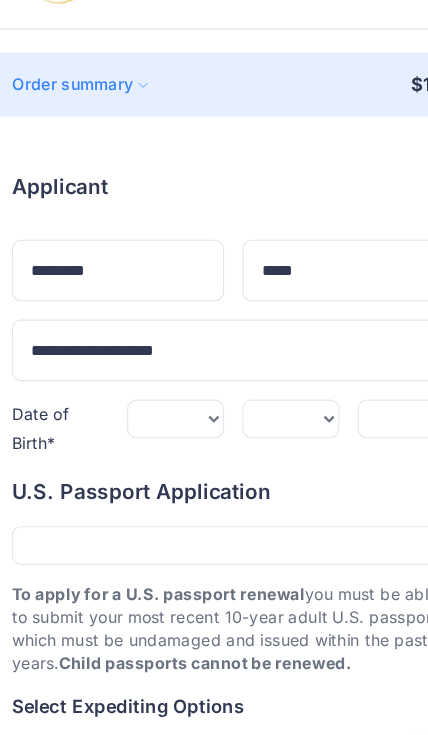 scroll, scrollTop: 0, scrollLeft: 0, axis: both 